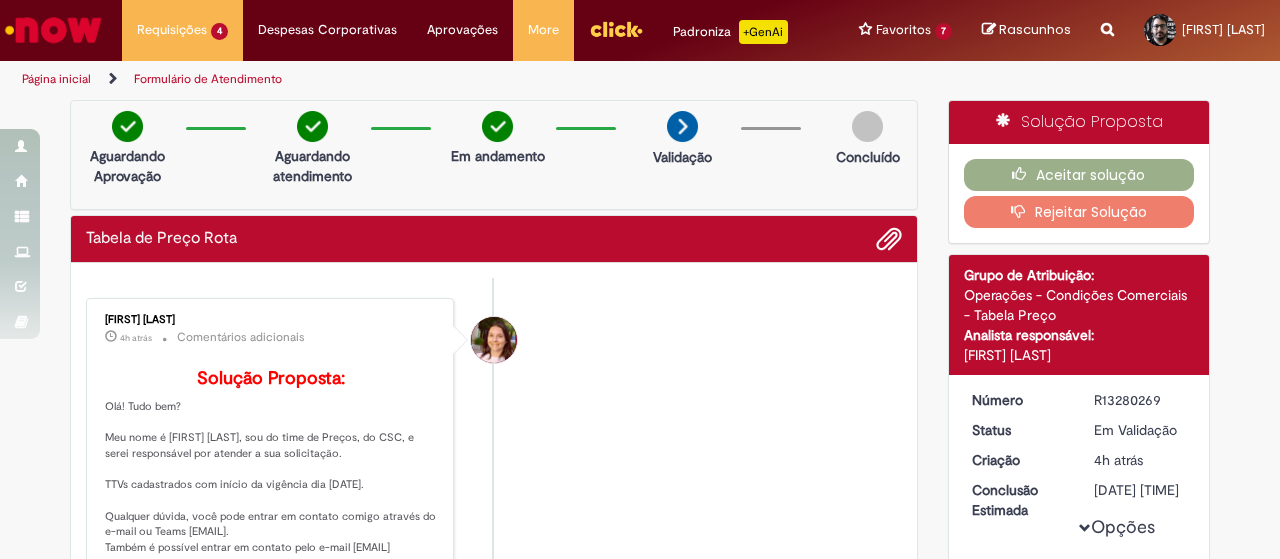 scroll, scrollTop: 0, scrollLeft: 0, axis: both 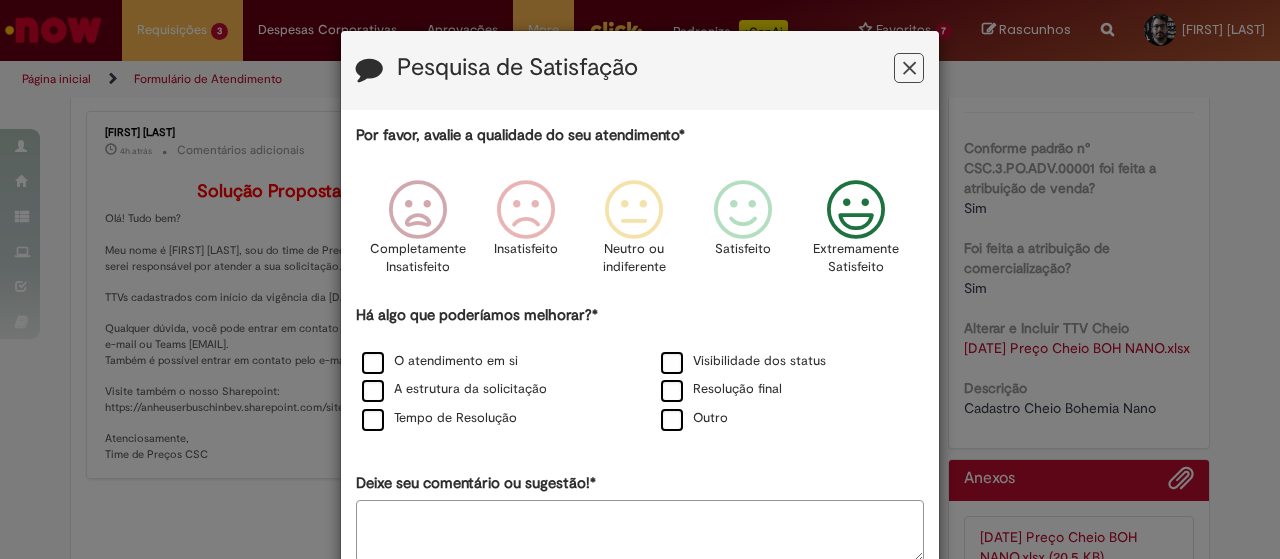 click at bounding box center [856, 210] 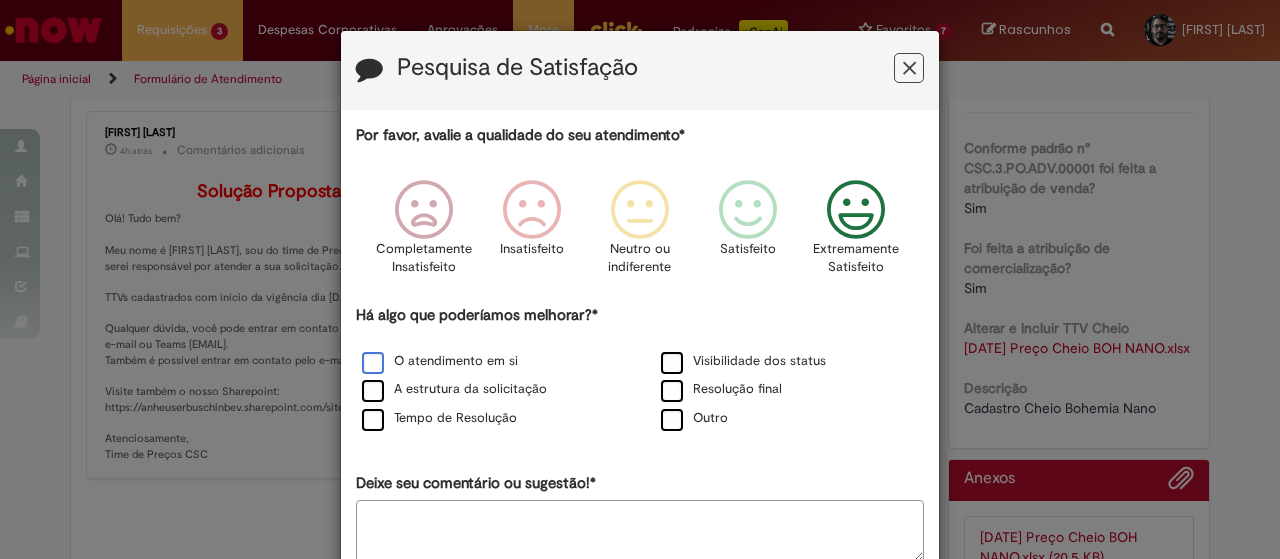 click on "O atendimento em si" at bounding box center [440, 361] 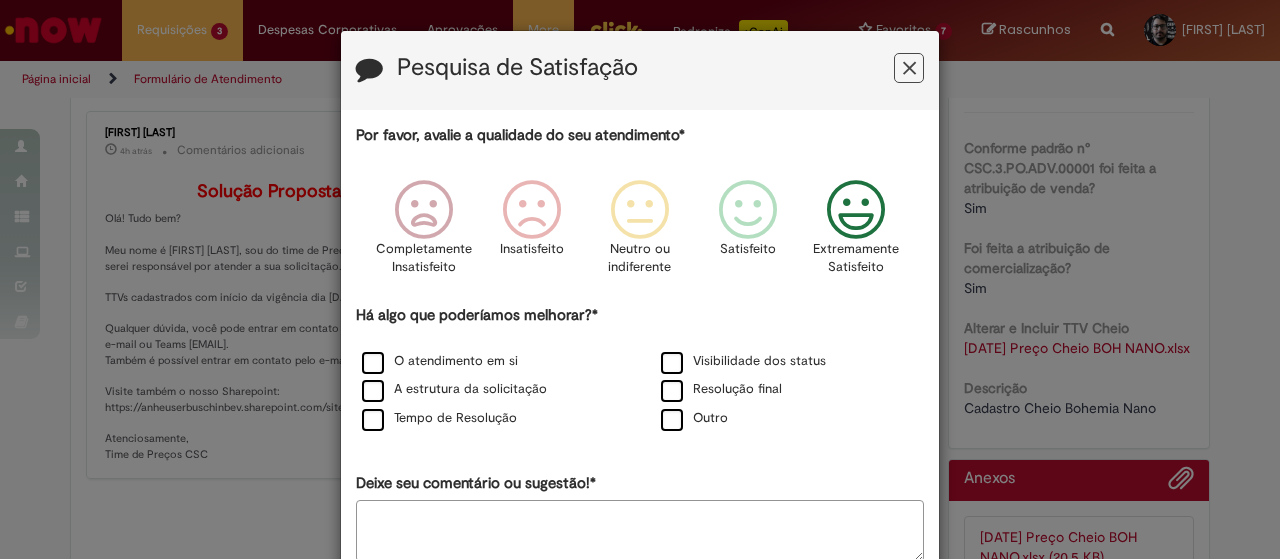 click on "A estrutura da solicitação" at bounding box center [490, 390] 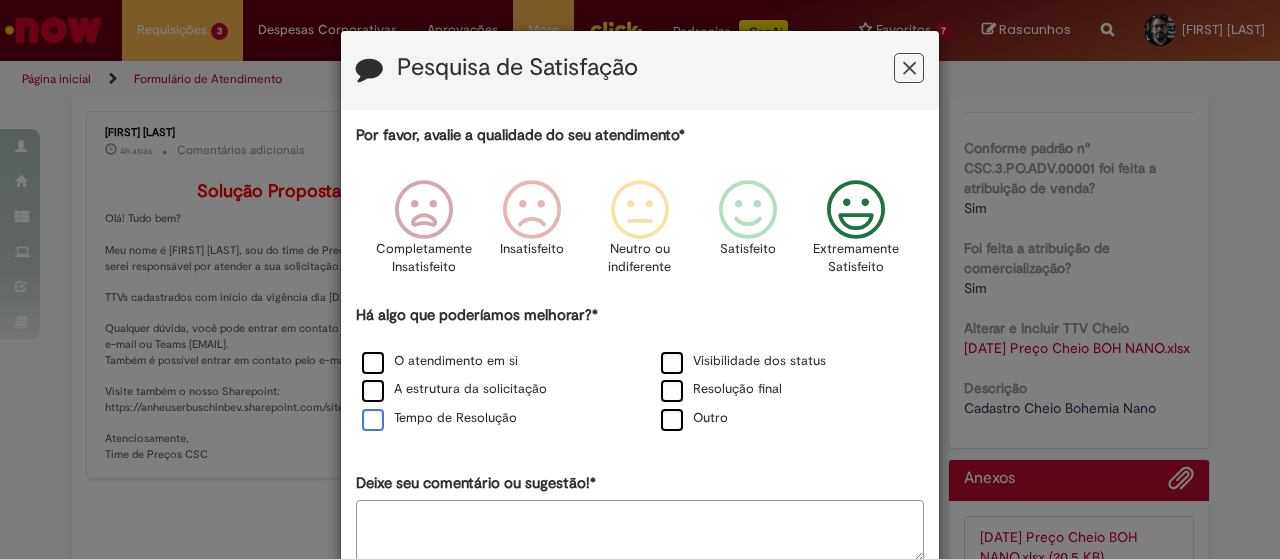 click on "Tempo de Resolução" at bounding box center [439, 418] 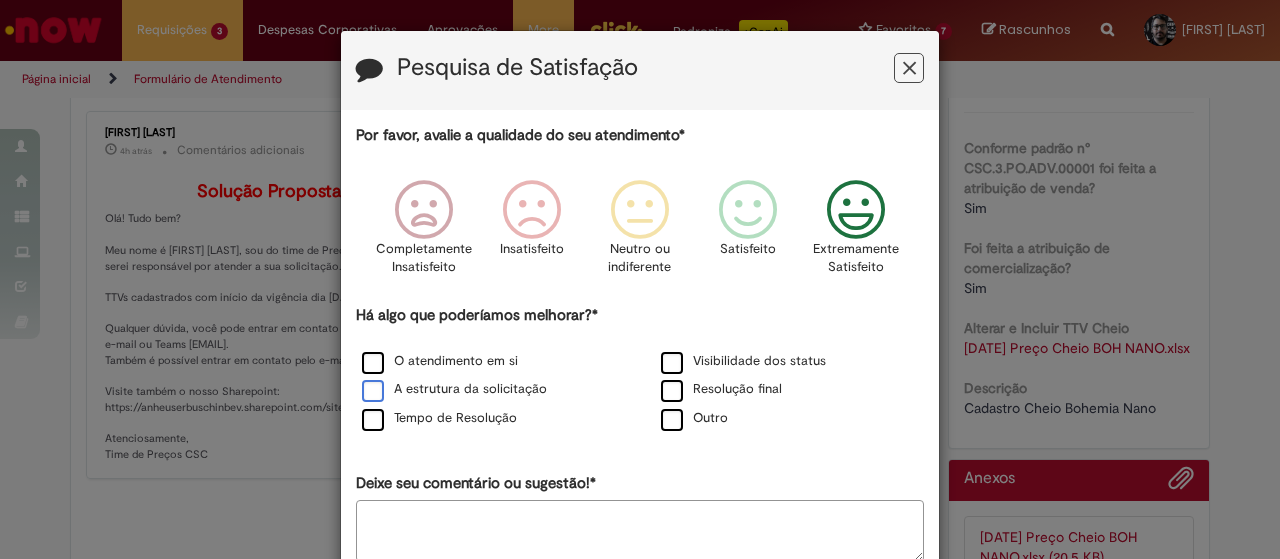 click on "A estrutura da solicitação" at bounding box center [454, 389] 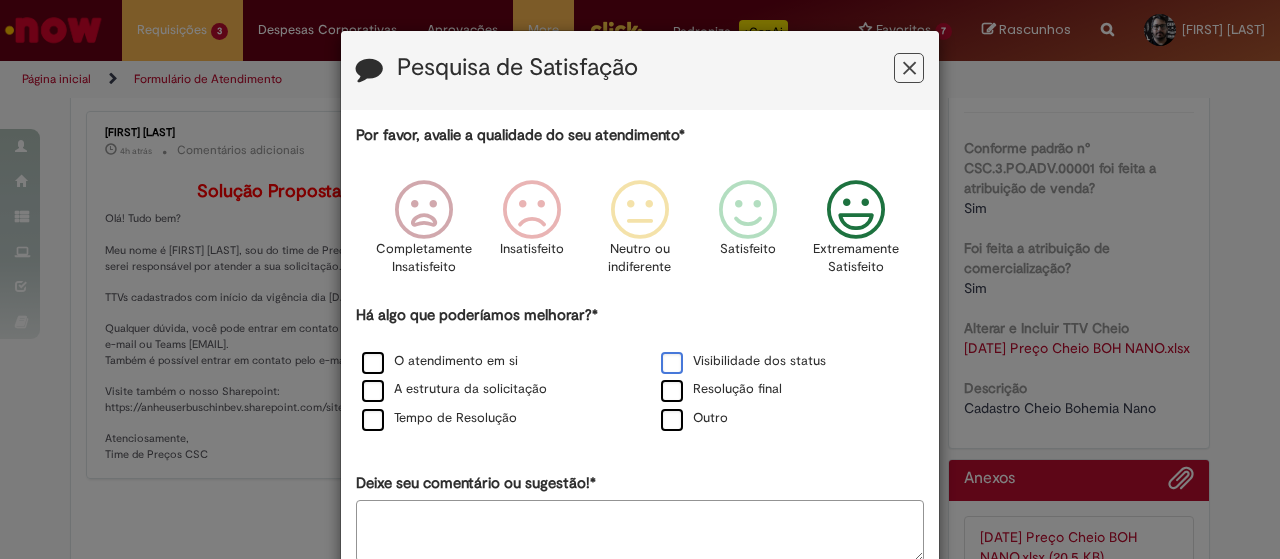 click on "Visibilidade dos status" at bounding box center [743, 361] 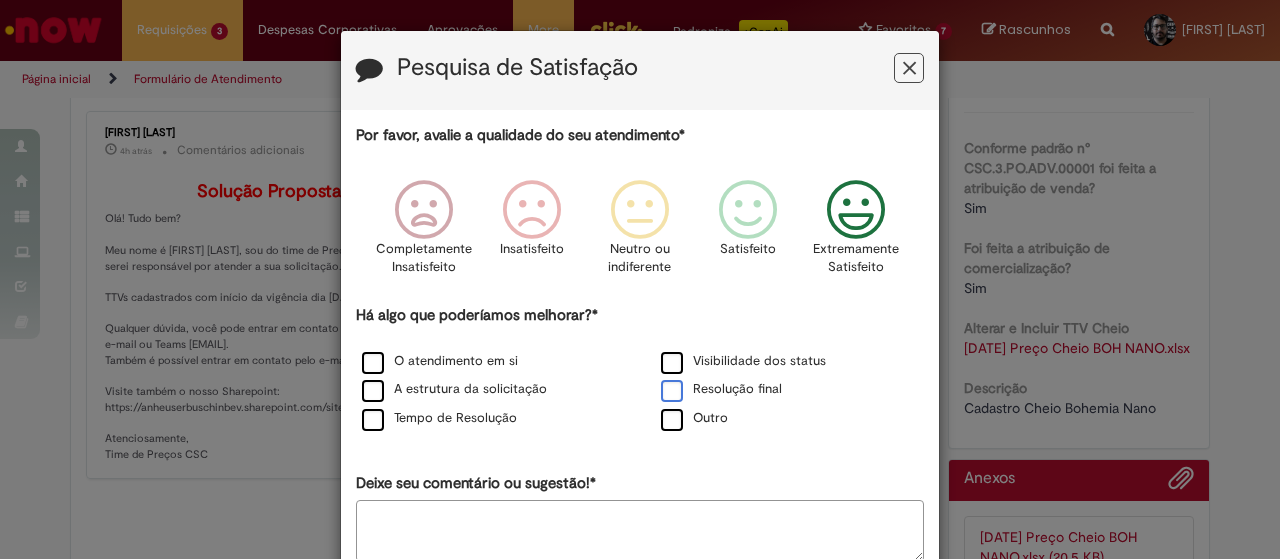 click on "Resolução final" at bounding box center [721, 389] 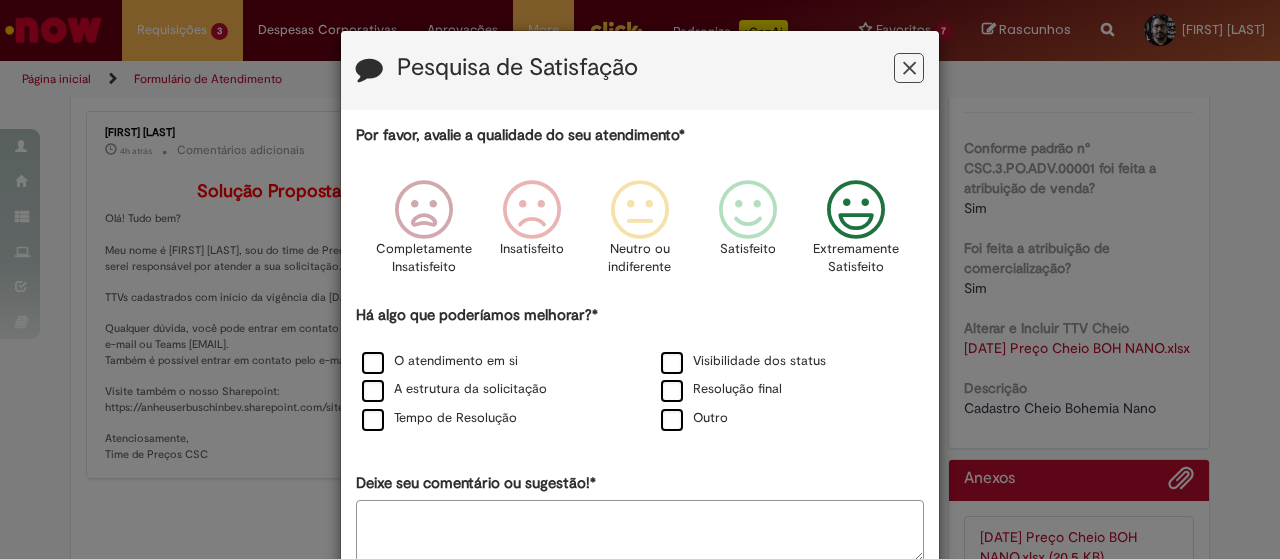scroll, scrollTop: 111, scrollLeft: 0, axis: vertical 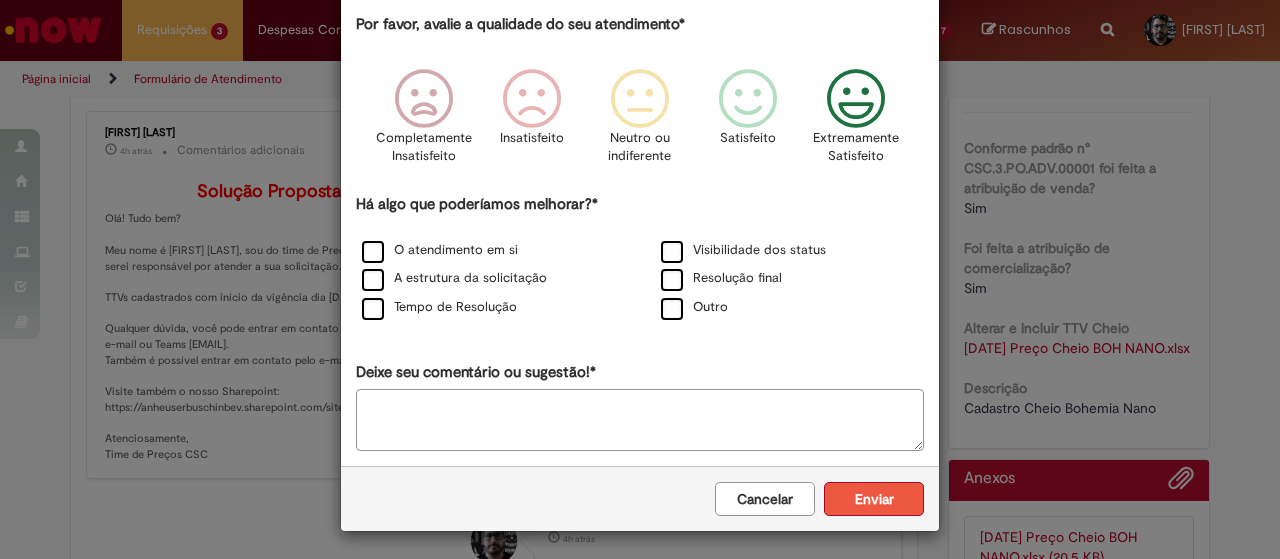 click on "Enviar" at bounding box center (874, 499) 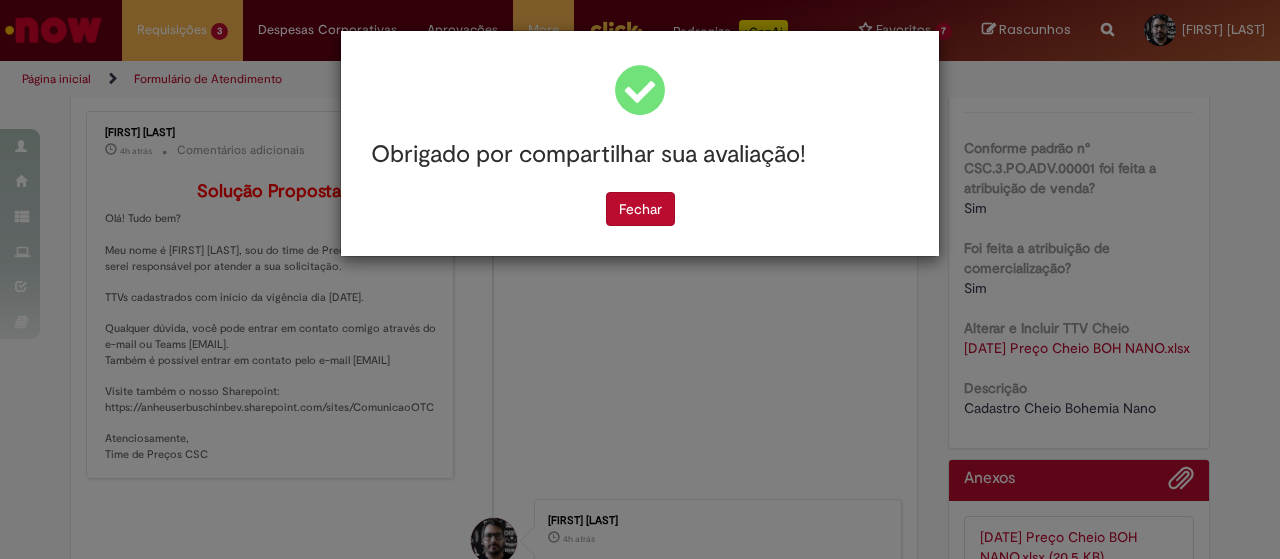 scroll, scrollTop: 0, scrollLeft: 0, axis: both 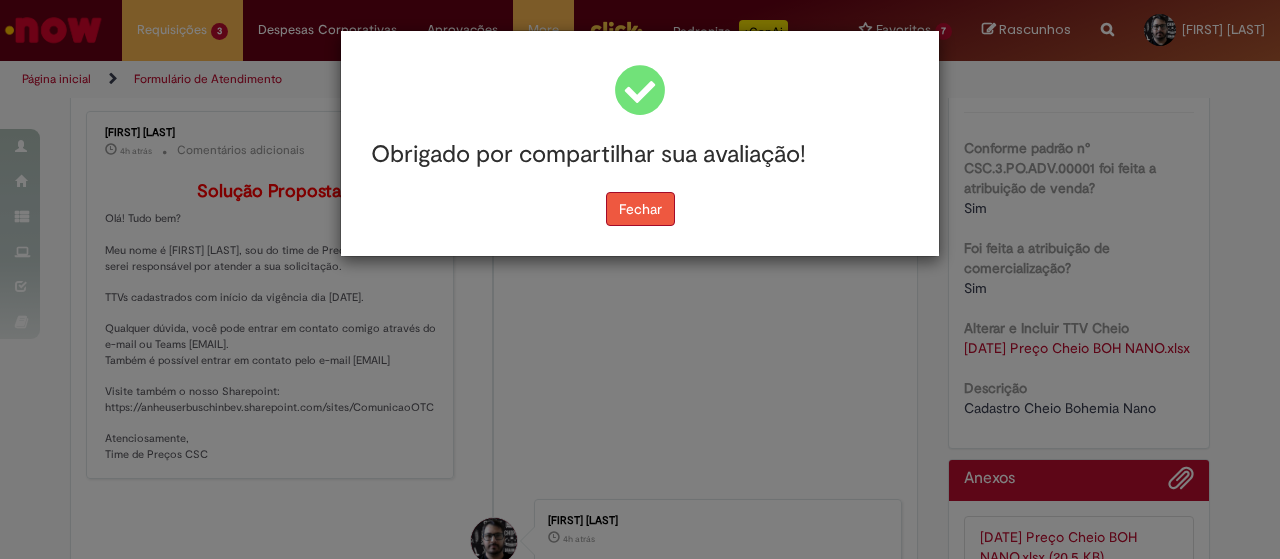 click on "Fechar" at bounding box center [640, 209] 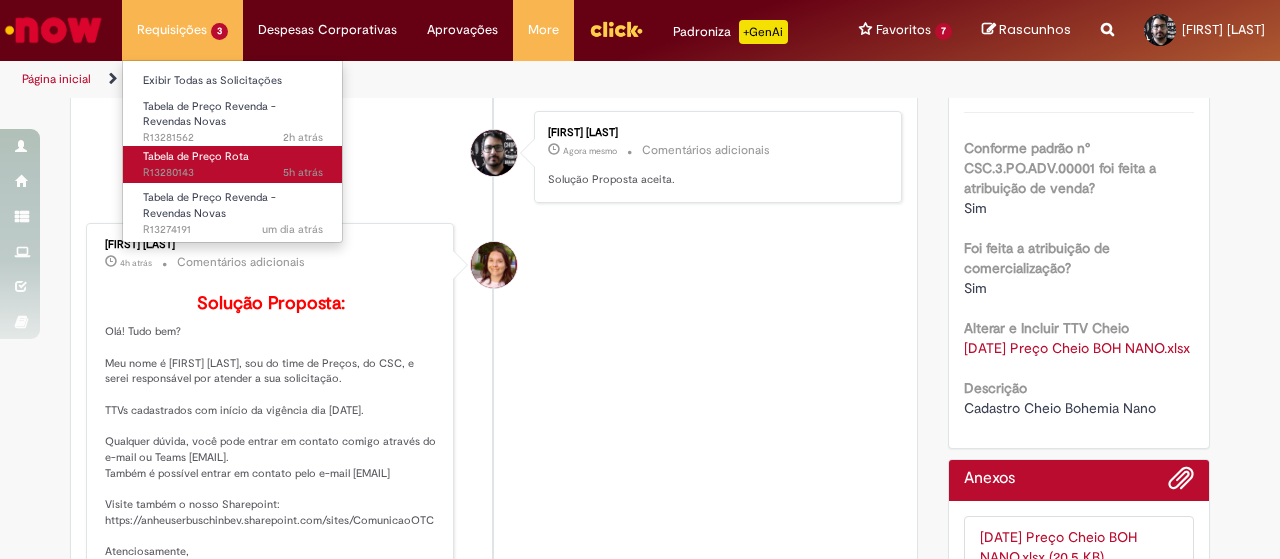 click on "Tabela de Preço Rota" at bounding box center (196, 156) 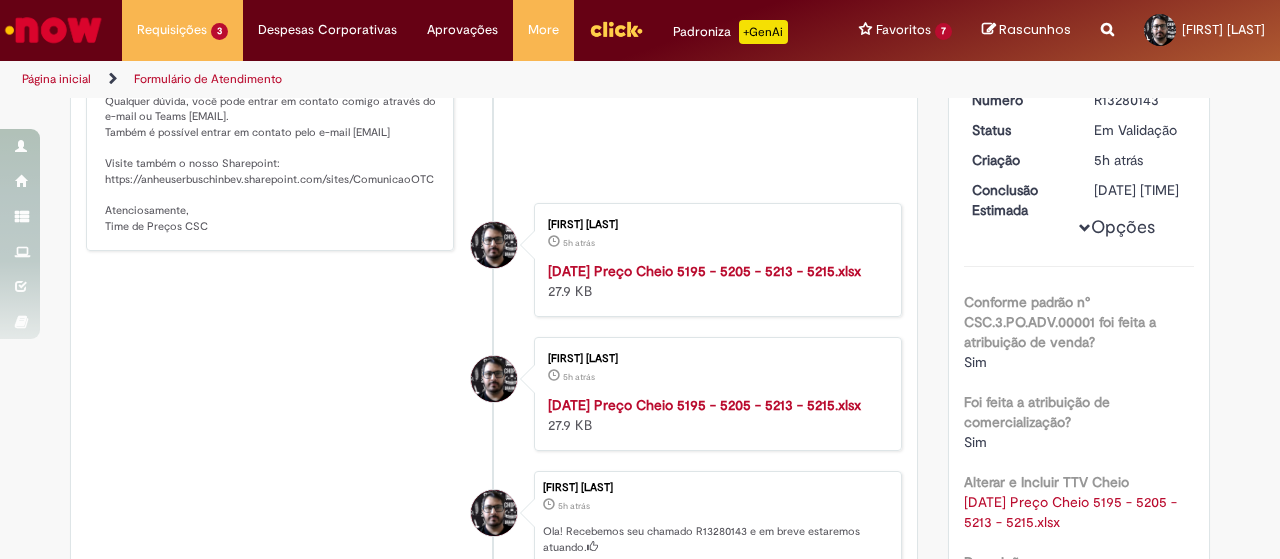 scroll, scrollTop: 0, scrollLeft: 0, axis: both 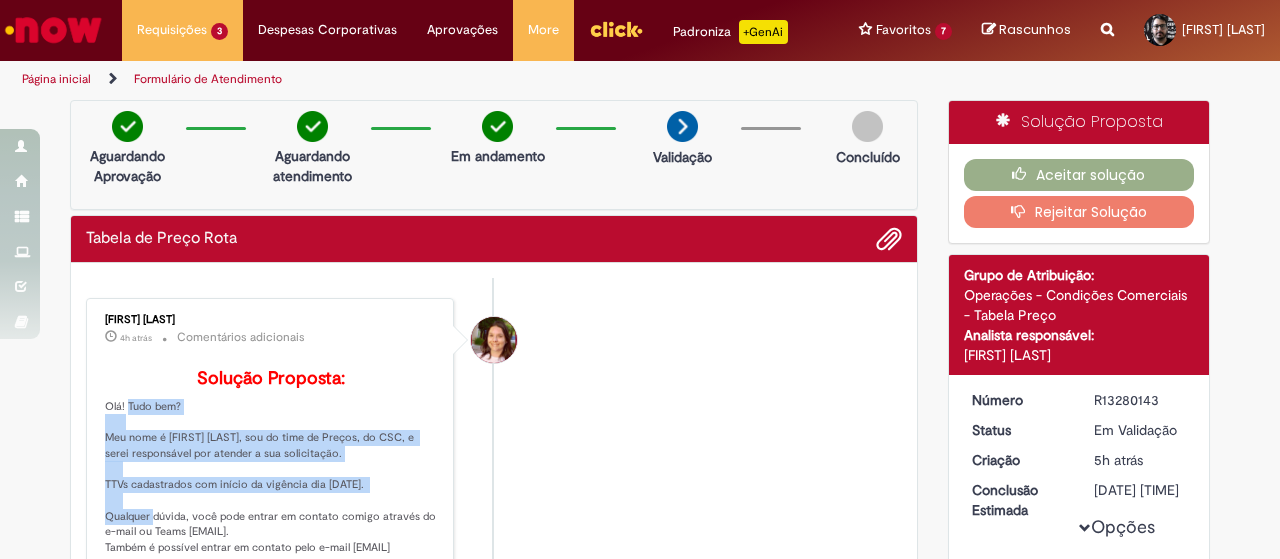 drag, startPoint x: 381, startPoint y: 409, endPoint x: 88, endPoint y: 462, distance: 297.75494 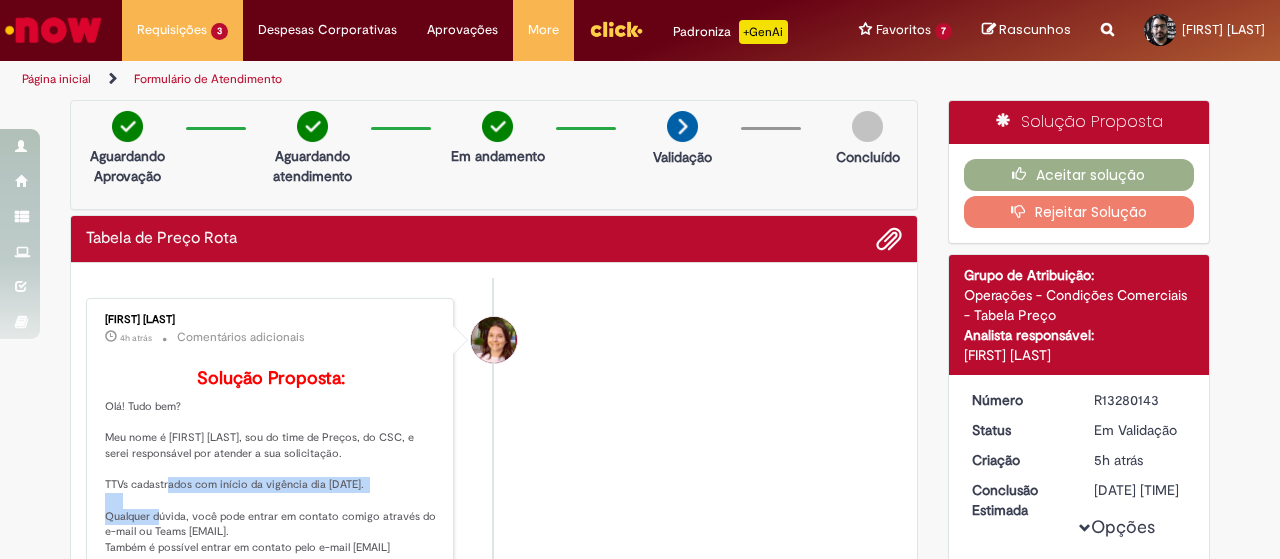 drag, startPoint x: 380, startPoint y: 529, endPoint x: 107, endPoint y: 529, distance: 273 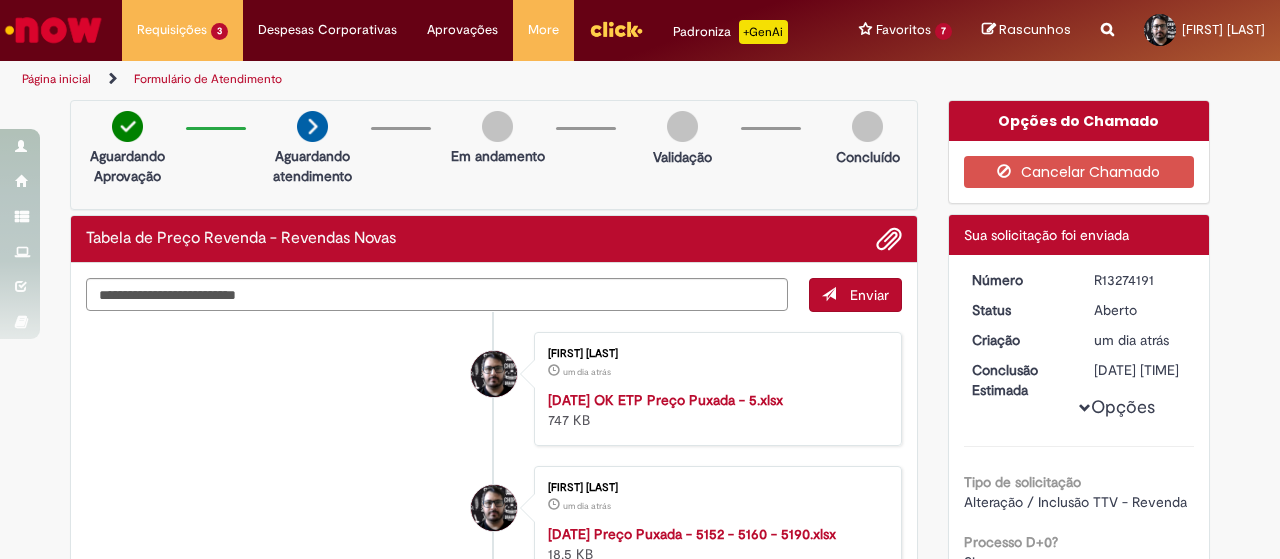 scroll, scrollTop: 0, scrollLeft: 0, axis: both 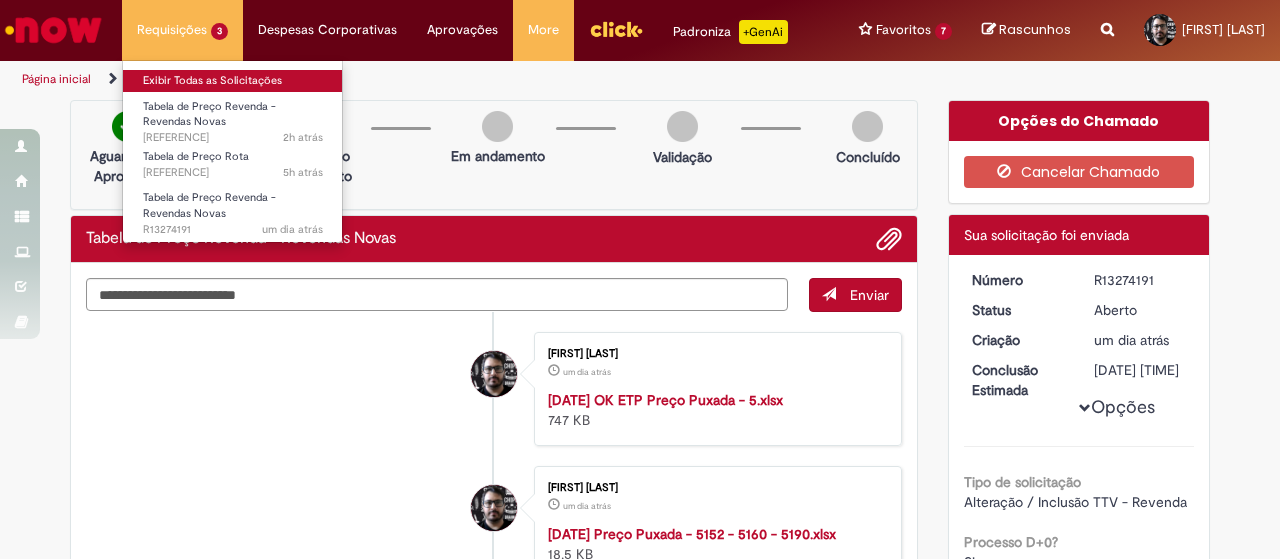 click on "Exibir Todas as Solicitações" at bounding box center (233, 81) 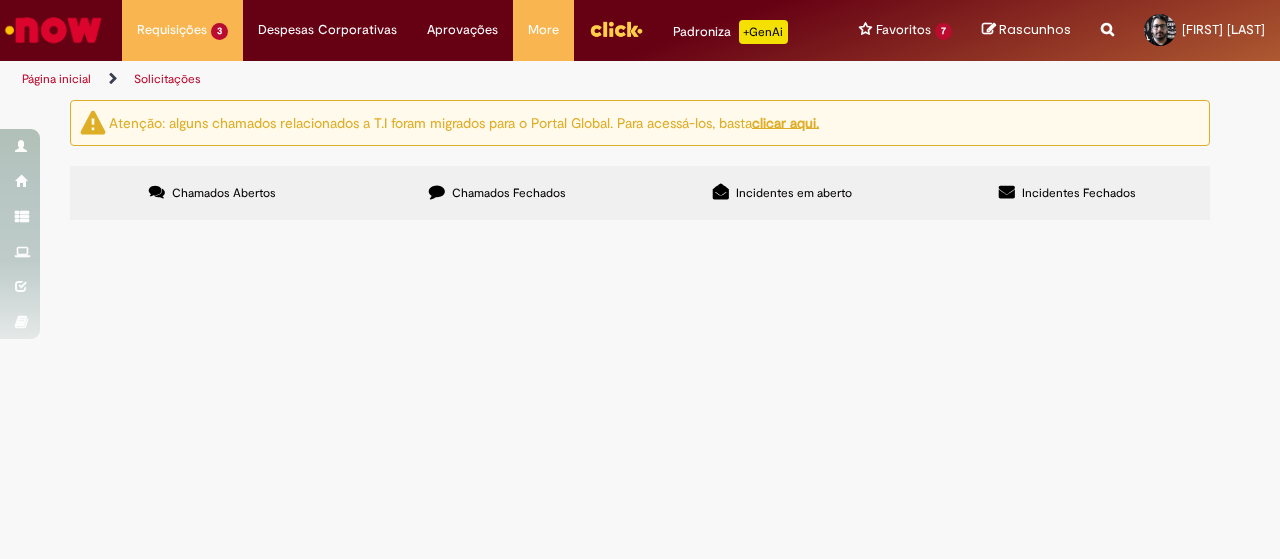 click on "Tabela de Preço Revenda - Revendas Novas" at bounding box center [0, 0] 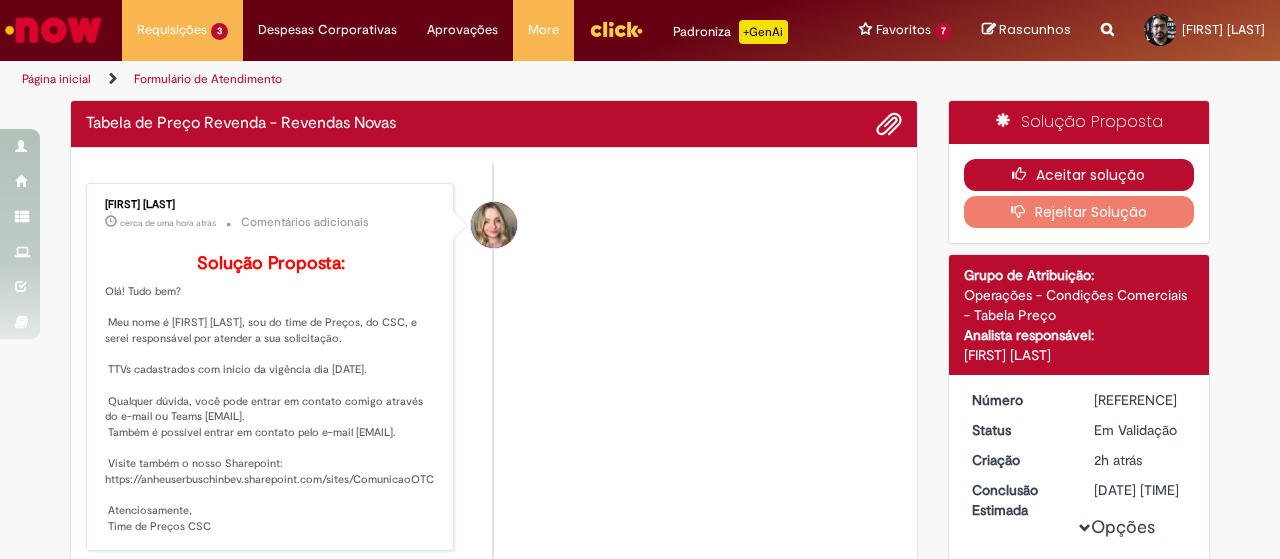 click on "Aceitar solução" at bounding box center [1079, 175] 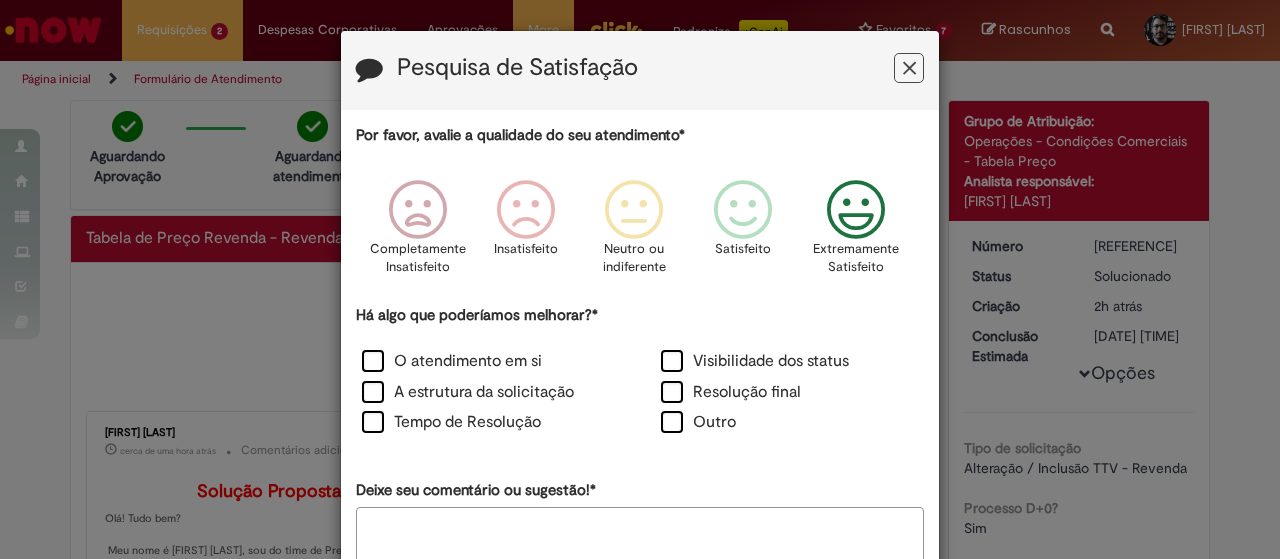 click at bounding box center (856, 210) 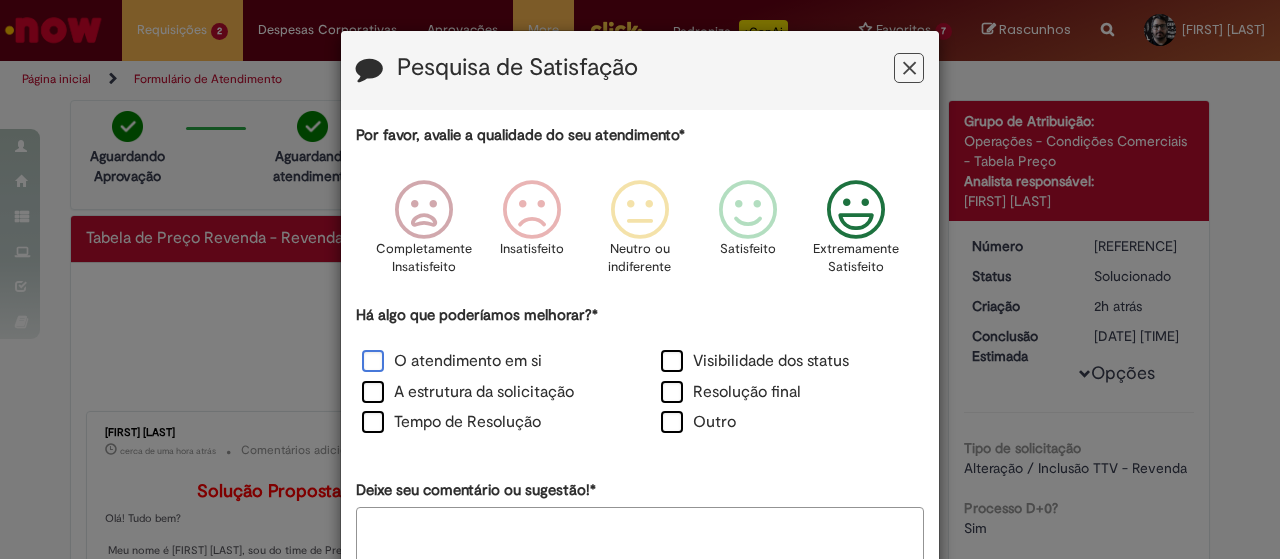 click on "O atendimento em si" at bounding box center (452, 361) 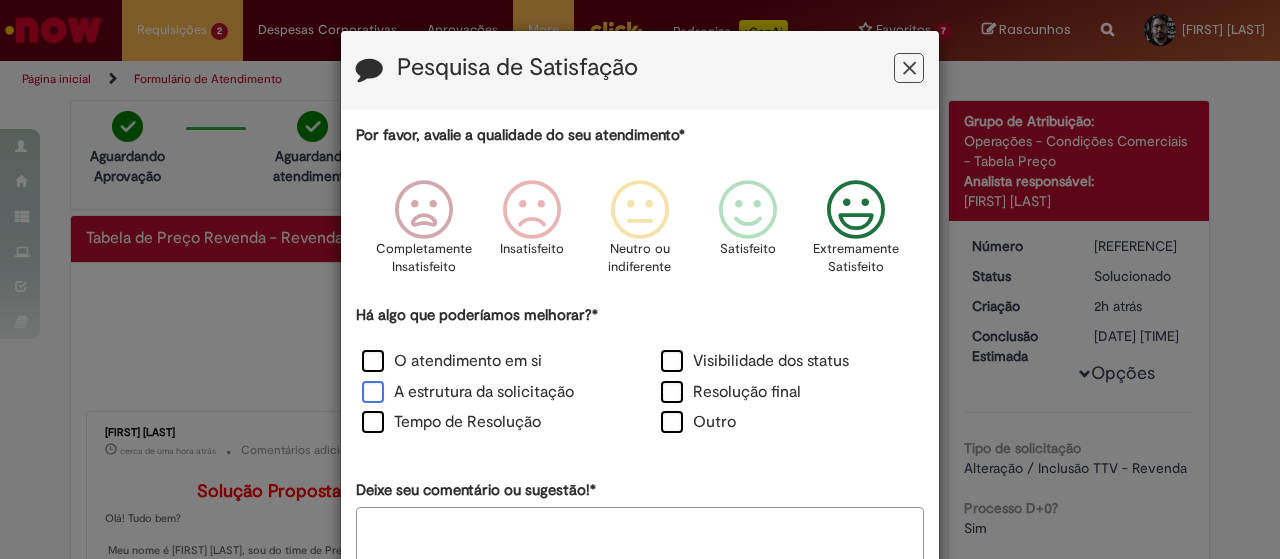 click on "A estrutura da solicitação" at bounding box center (468, 392) 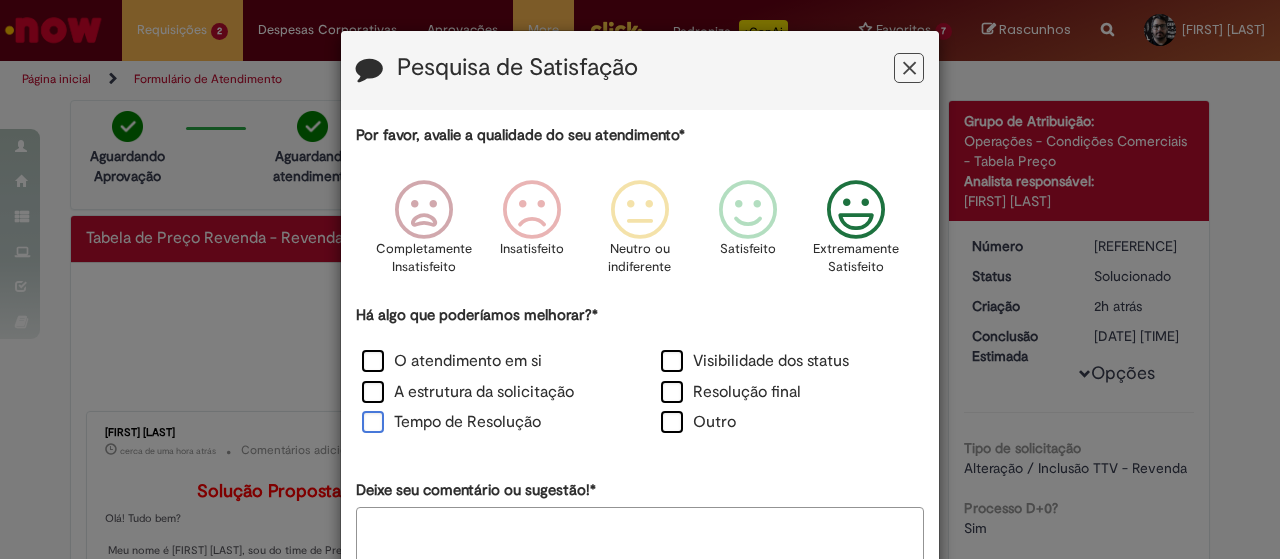 click on "Tempo de Resolução" at bounding box center [451, 422] 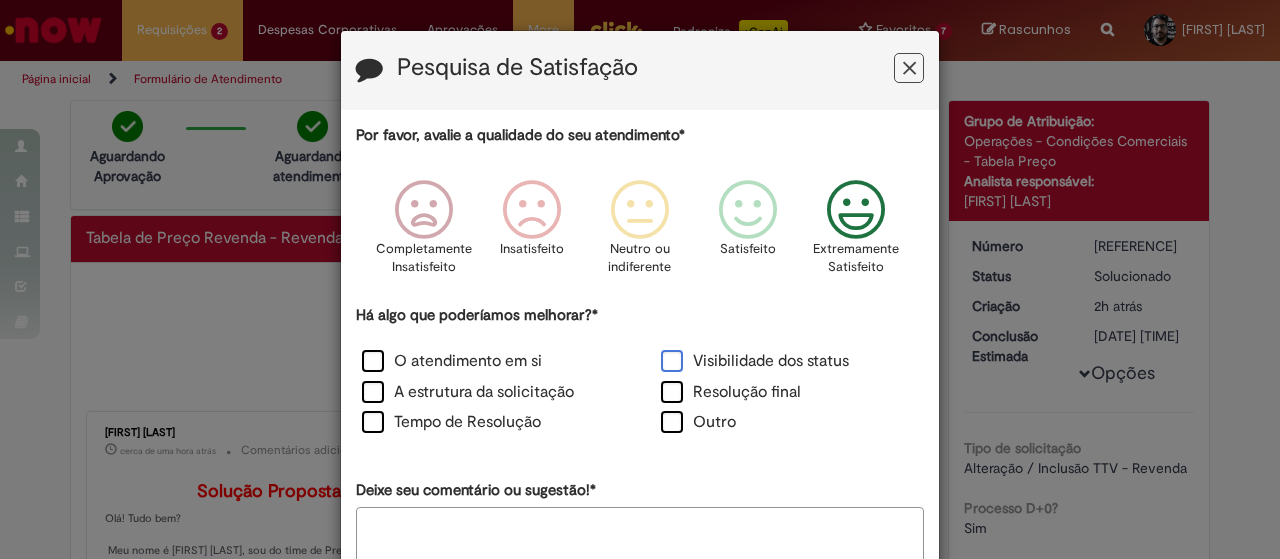 click on "Visibilidade dos status" at bounding box center (755, 361) 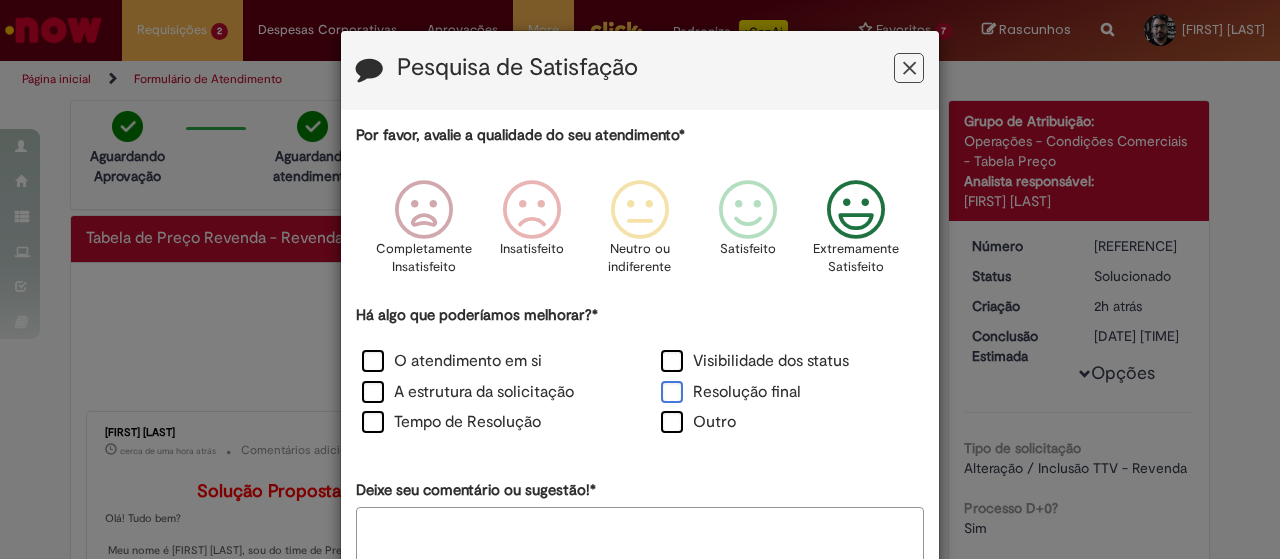 click on "Resolução final" at bounding box center (731, 392) 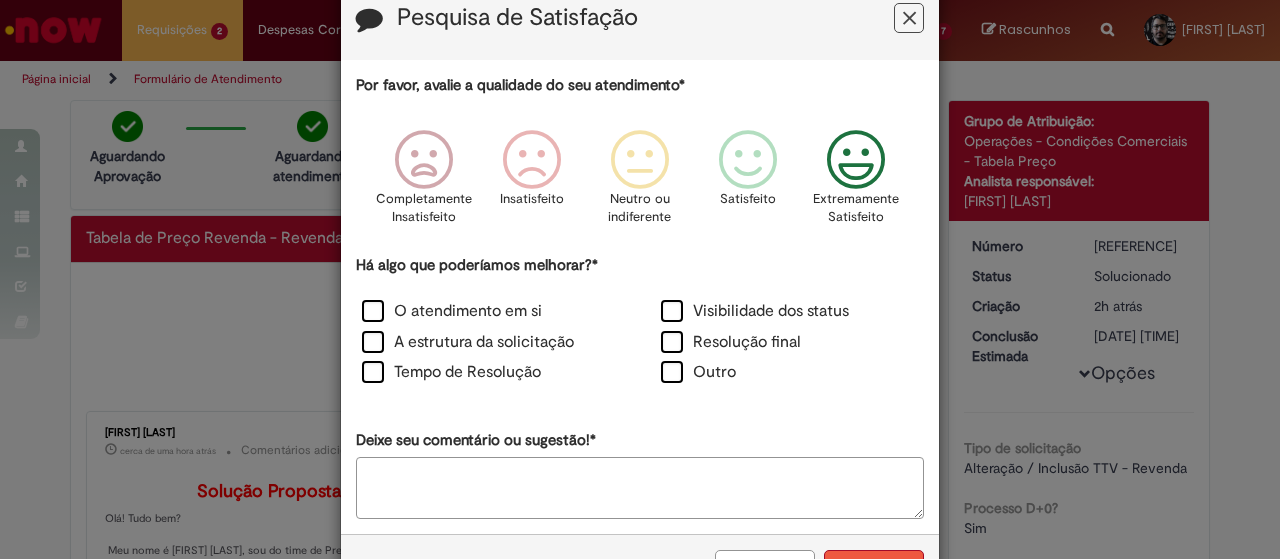 scroll, scrollTop: 118, scrollLeft: 0, axis: vertical 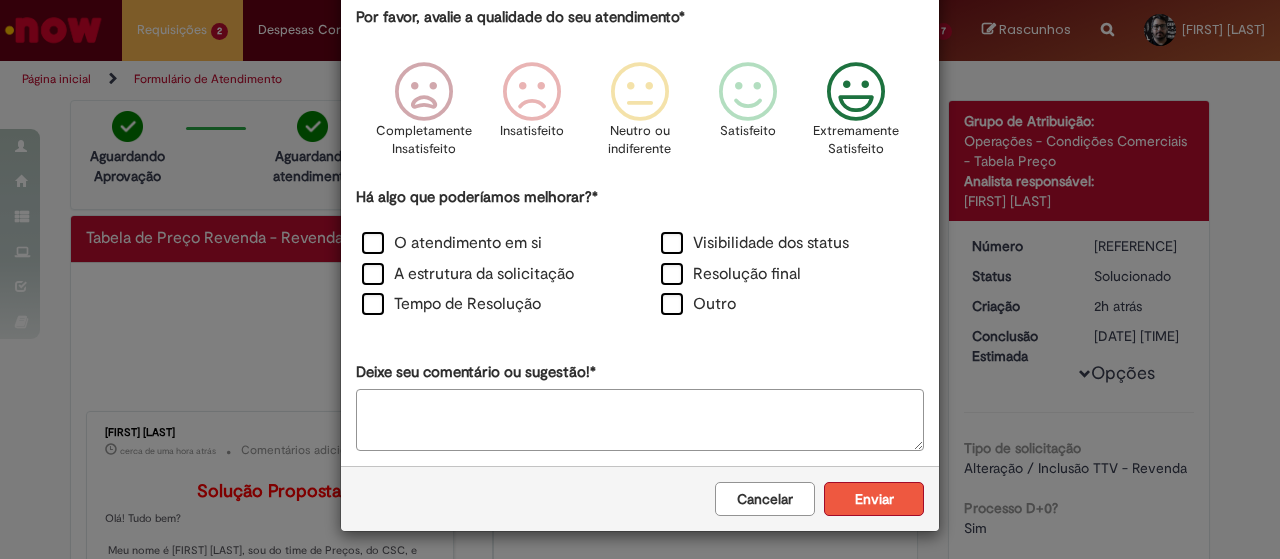 click on "Enviar" at bounding box center [874, 499] 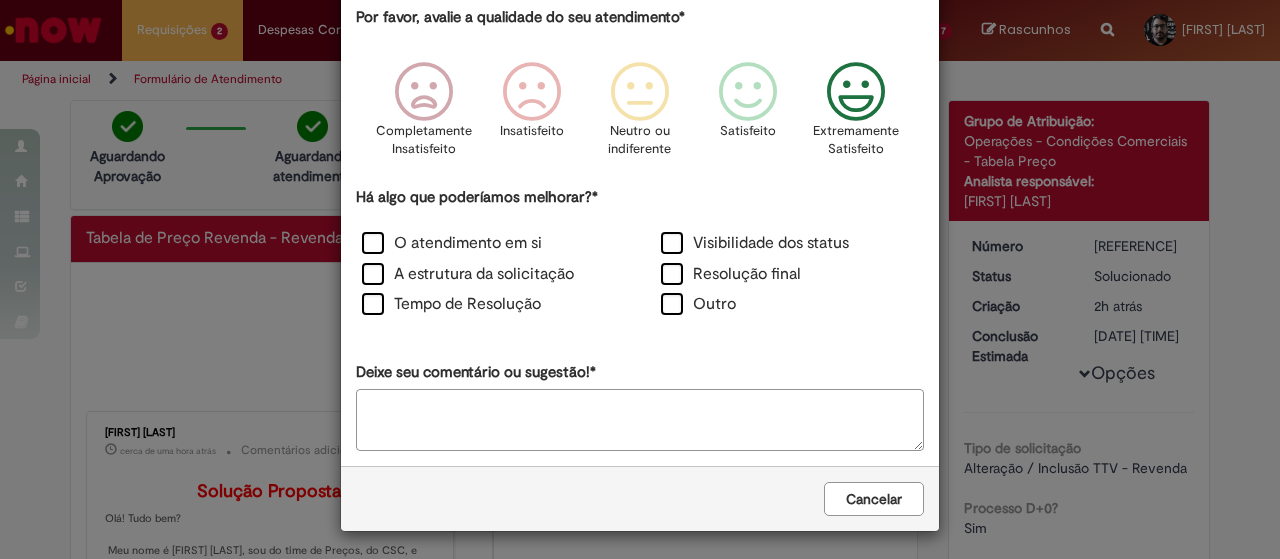 scroll, scrollTop: 0, scrollLeft: 0, axis: both 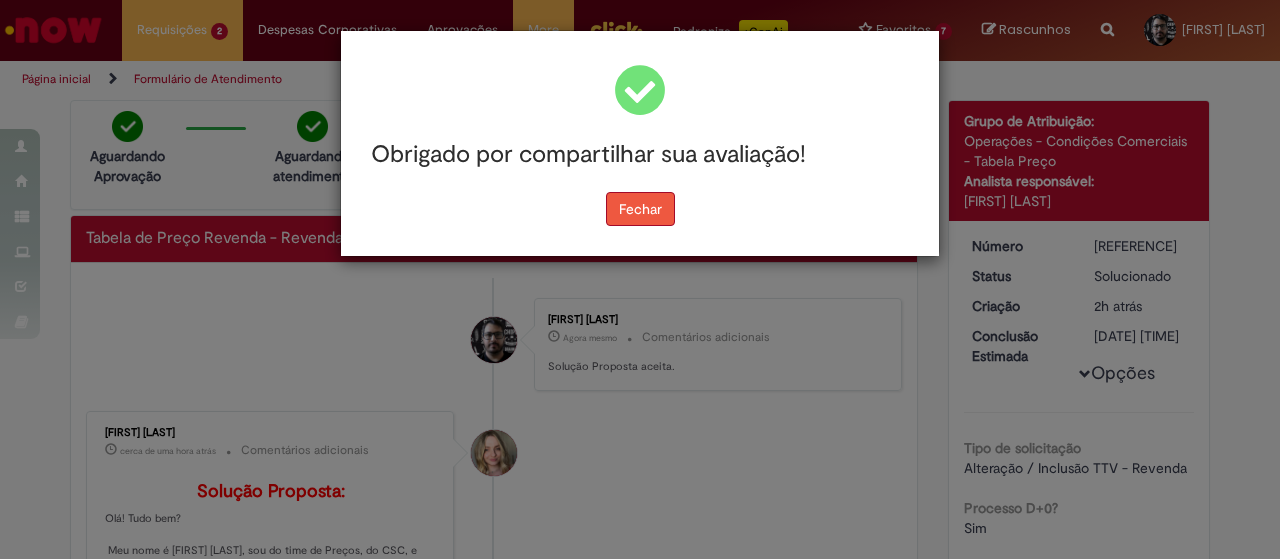 click on "Fechar" at bounding box center [640, 209] 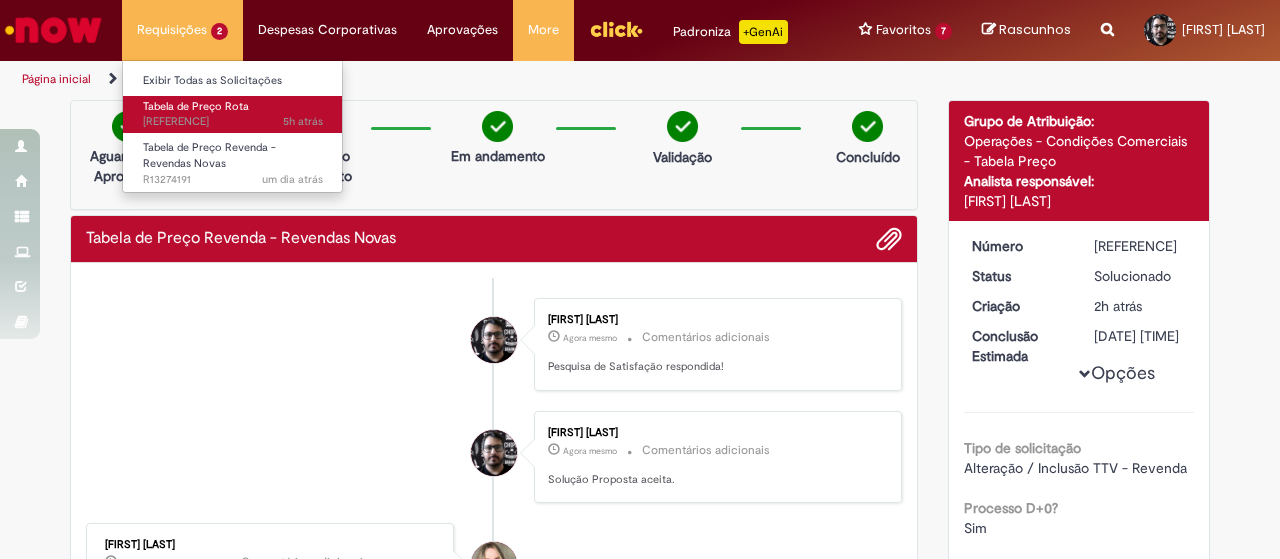 click on "Tabela de Preço Rota" at bounding box center (196, 106) 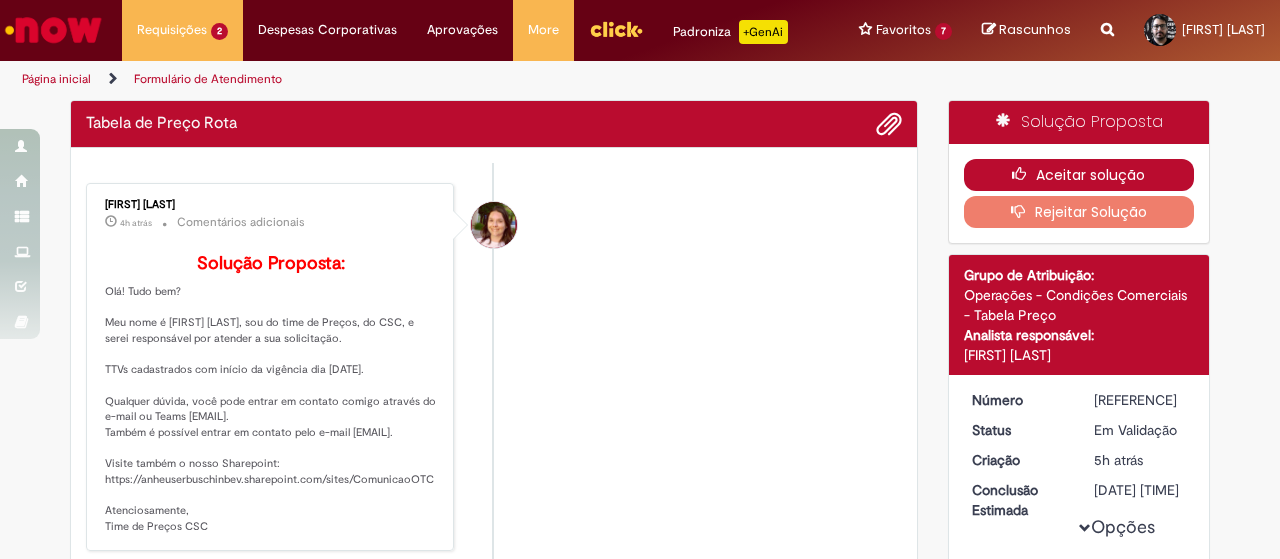 click at bounding box center (1024, 174) 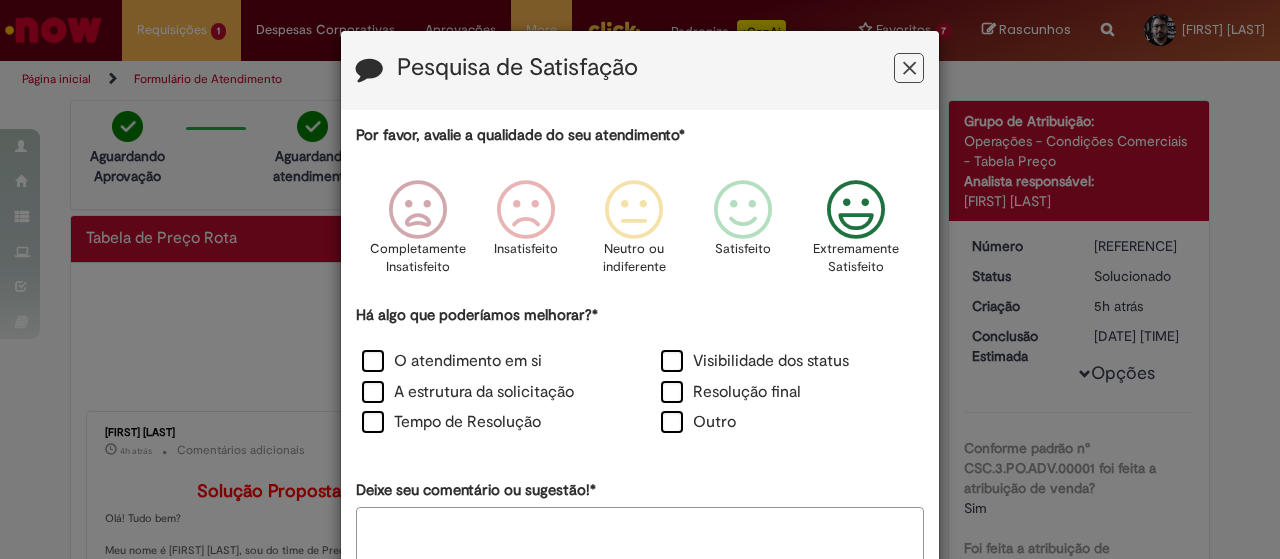 click at bounding box center [856, 210] 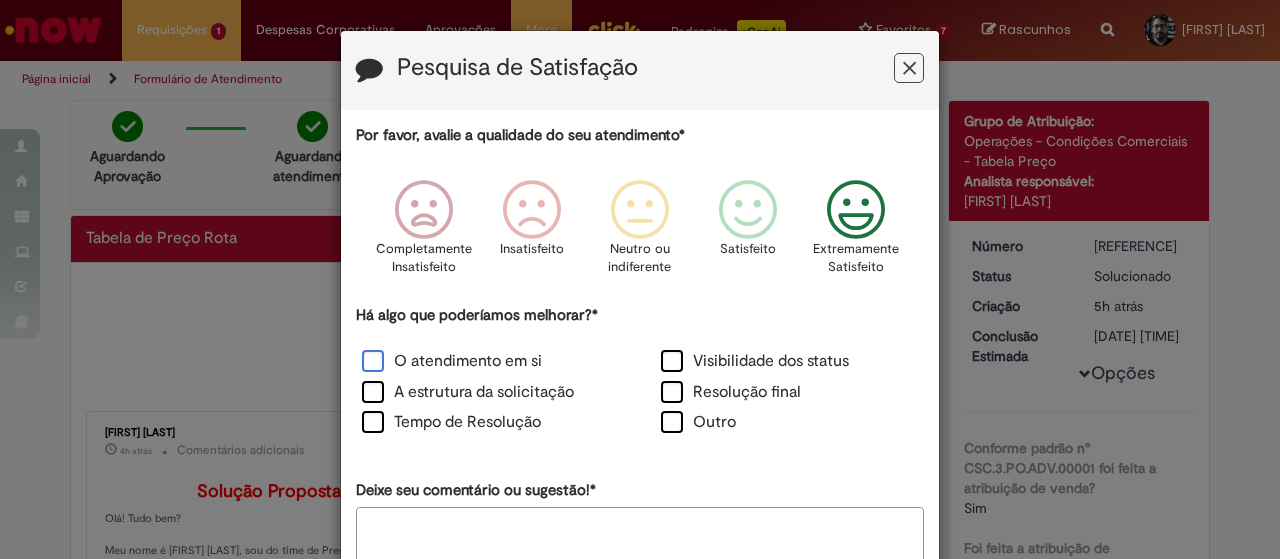 click on "O atendimento em si" at bounding box center [452, 361] 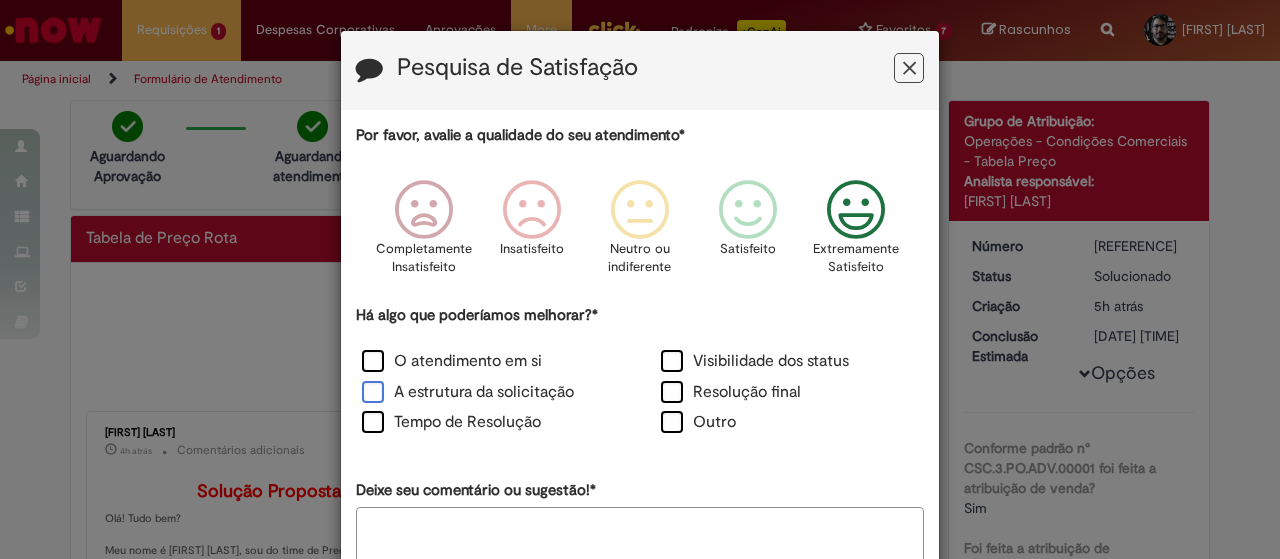 click on "A estrutura da solicitação" at bounding box center [468, 392] 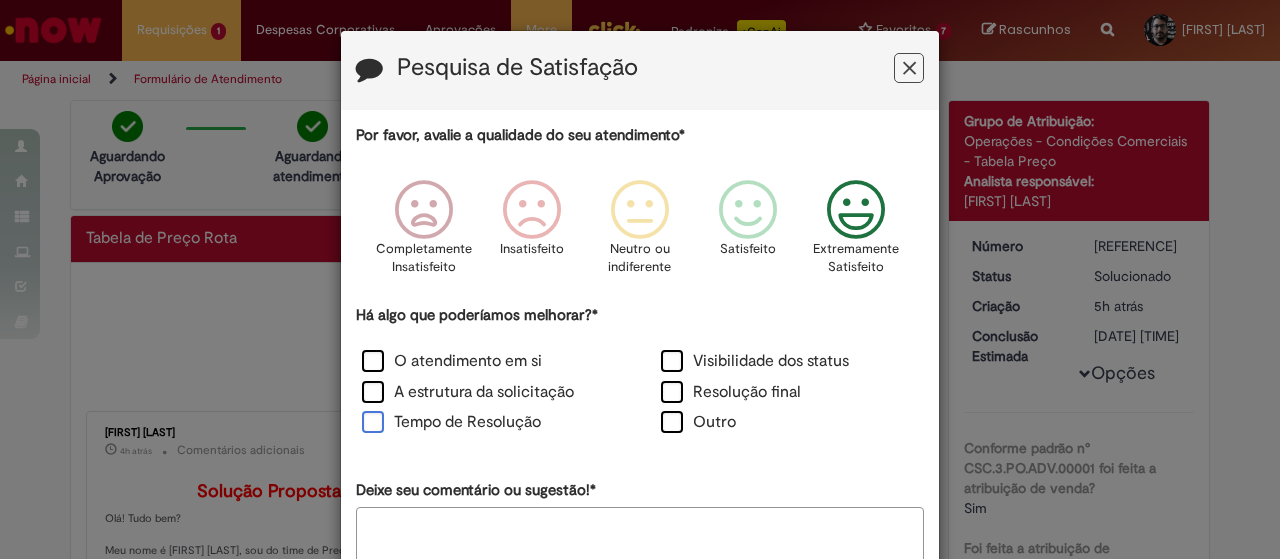 click on "Tempo de Resolução" at bounding box center (451, 422) 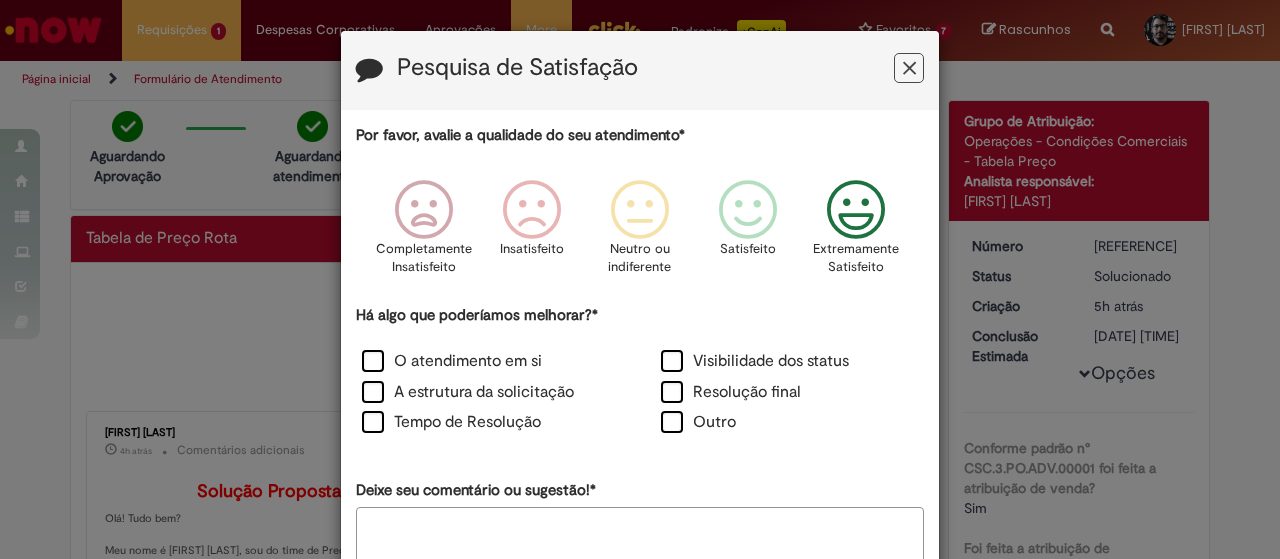 click on "Visibilidade dos status" at bounding box center [789, 363] 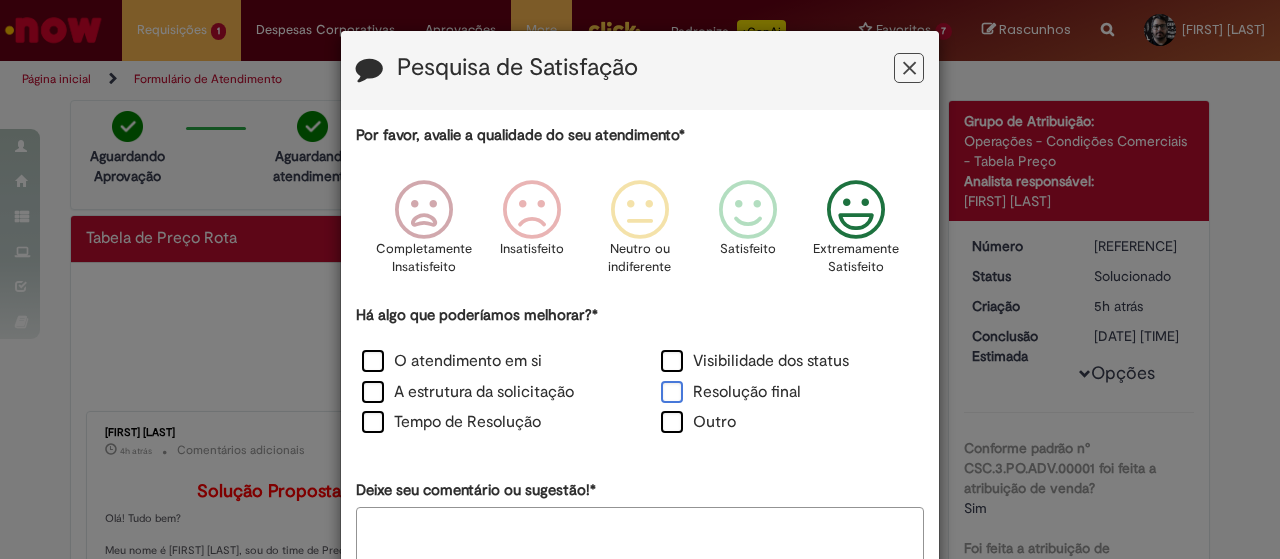 click on "Resolução final" at bounding box center [731, 392] 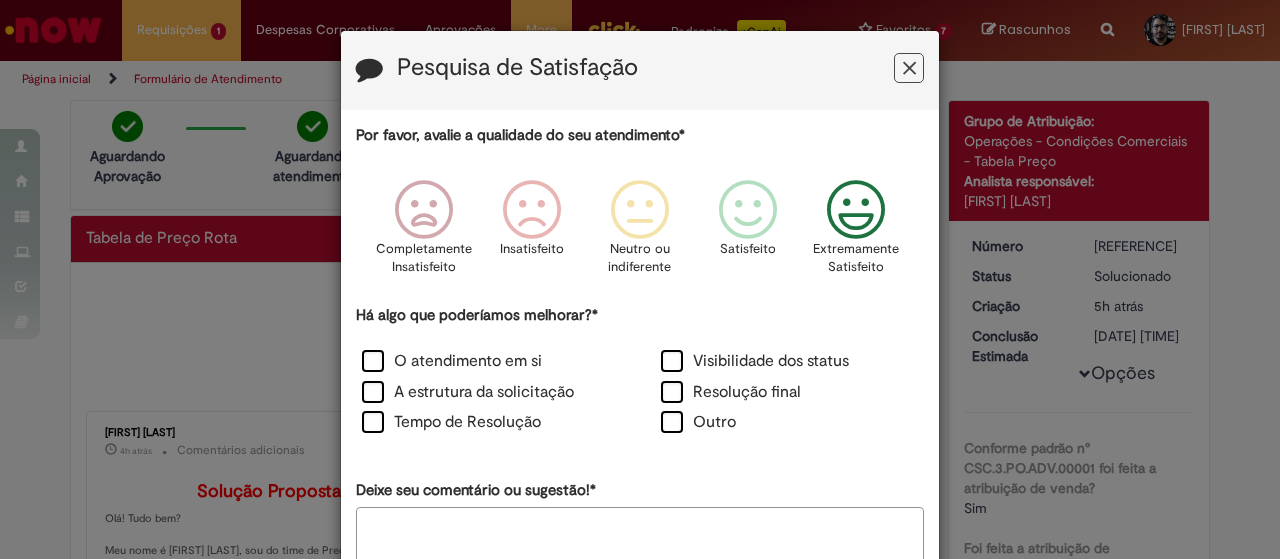 click on "Visibilidade dos status" at bounding box center [789, 363] 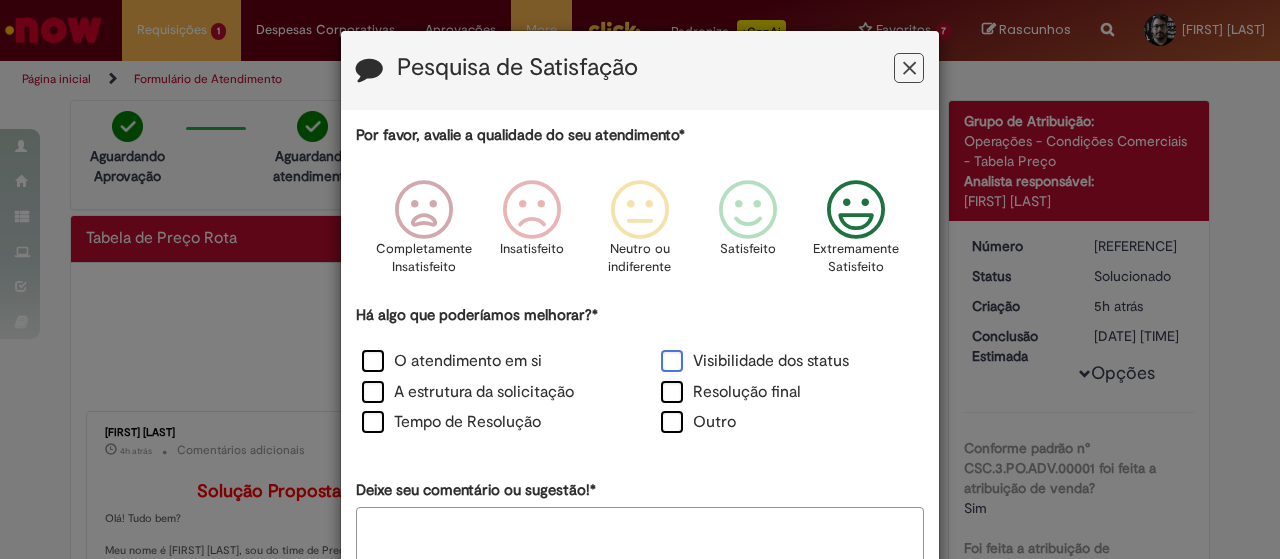 click on "Visibilidade dos status" at bounding box center (755, 361) 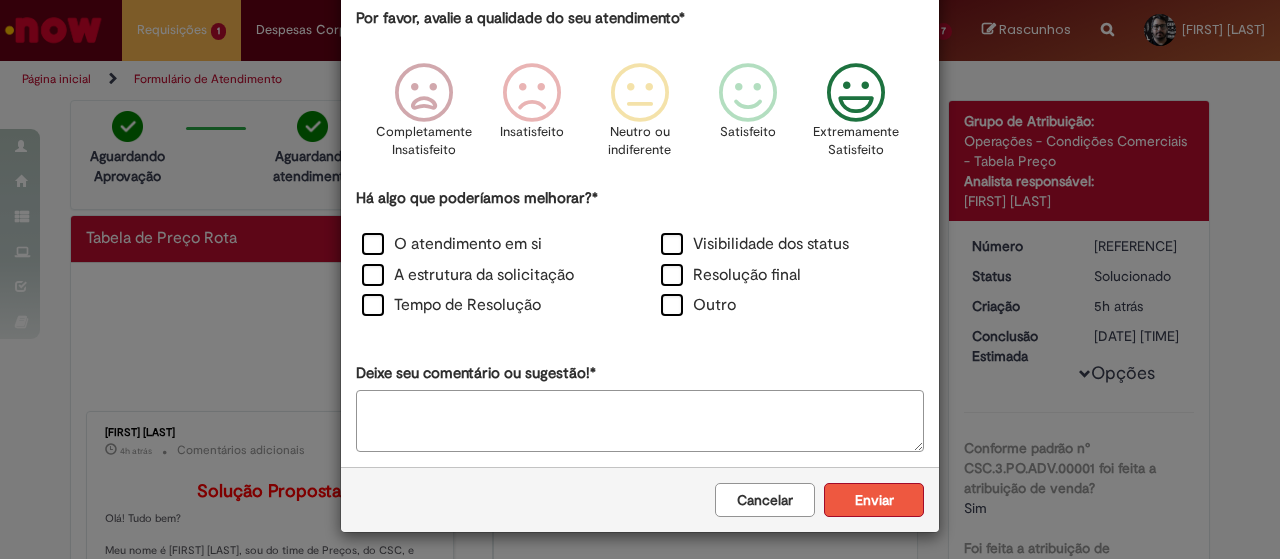 scroll, scrollTop: 118, scrollLeft: 0, axis: vertical 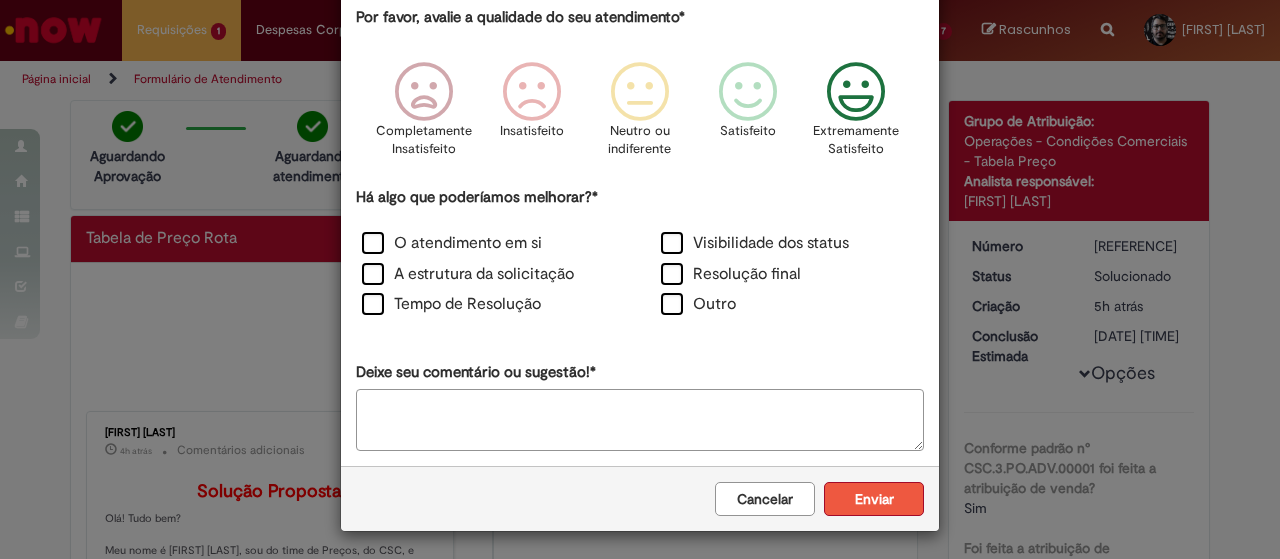 click on "Enviar" at bounding box center (874, 499) 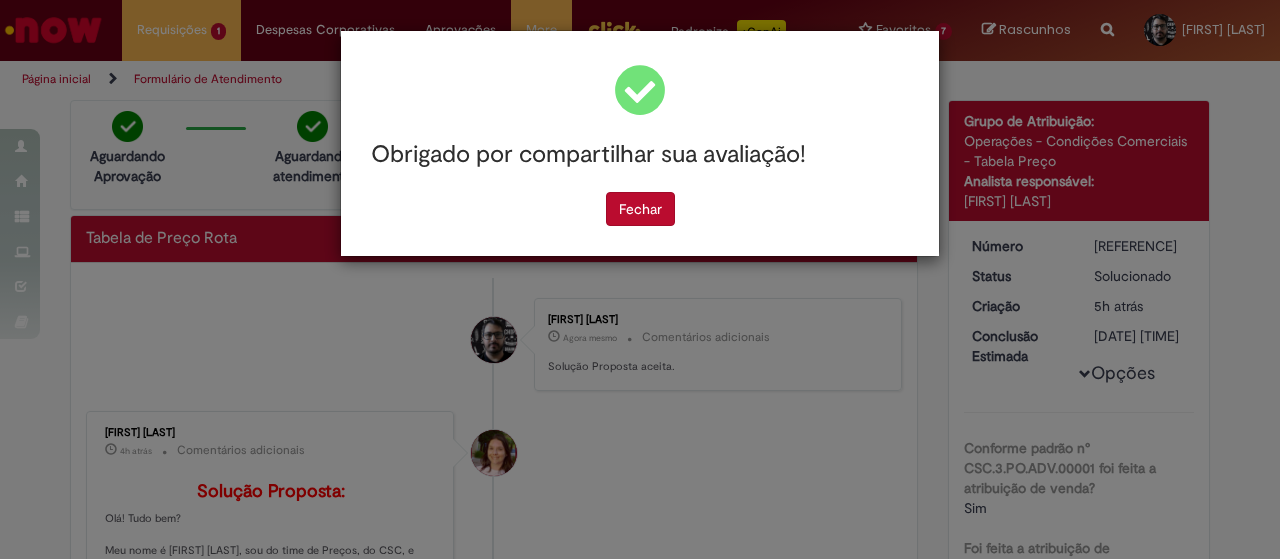 scroll, scrollTop: 0, scrollLeft: 0, axis: both 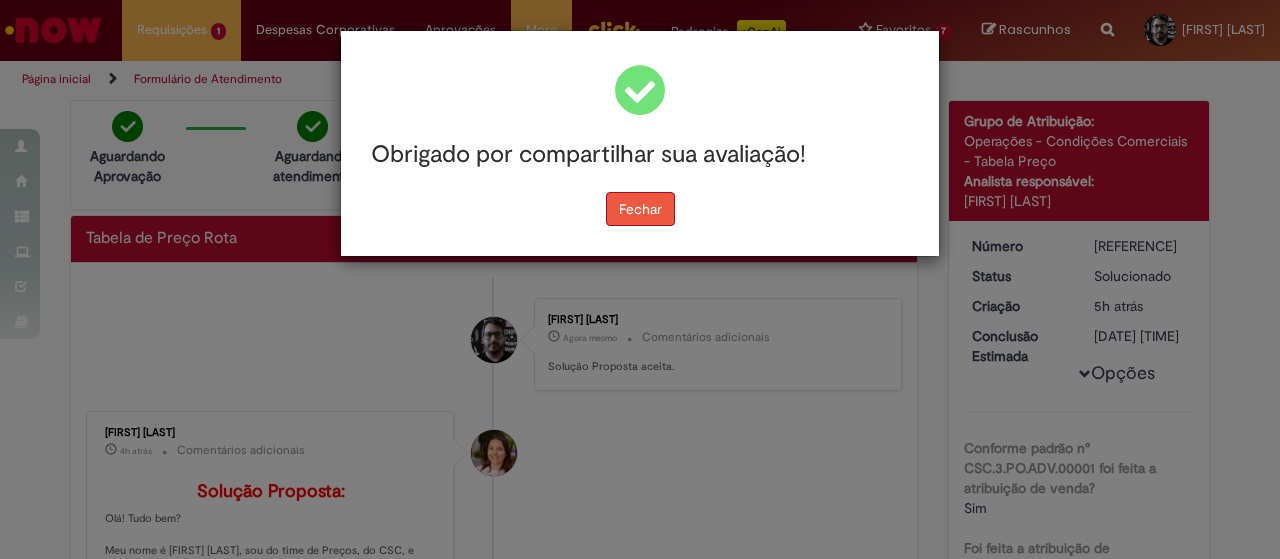 click on "Fechar" at bounding box center (640, 209) 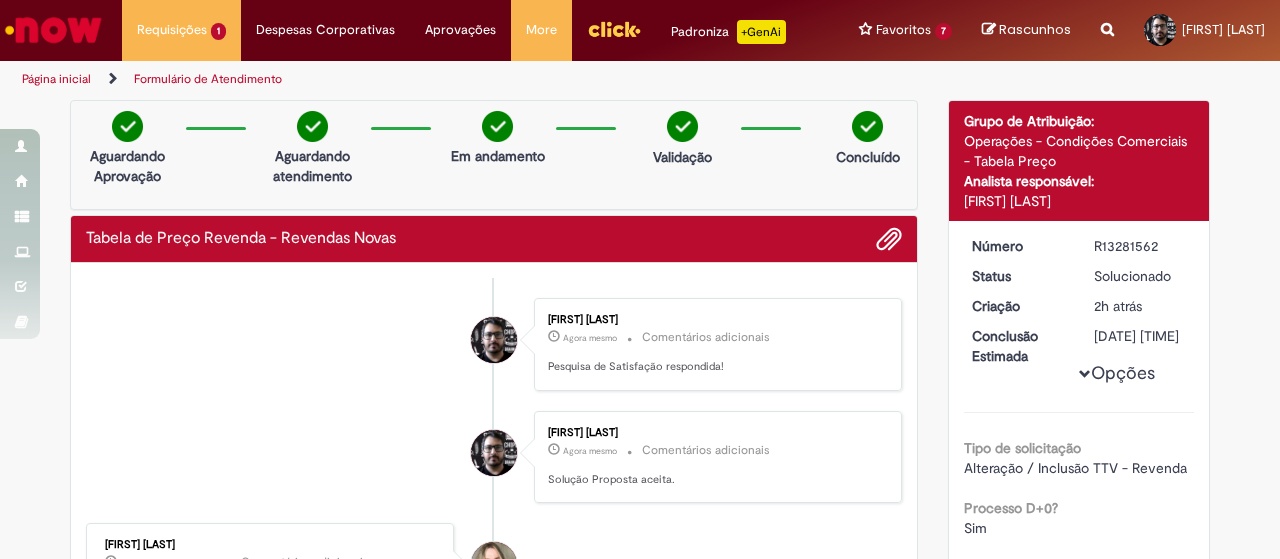 scroll, scrollTop: 0, scrollLeft: 0, axis: both 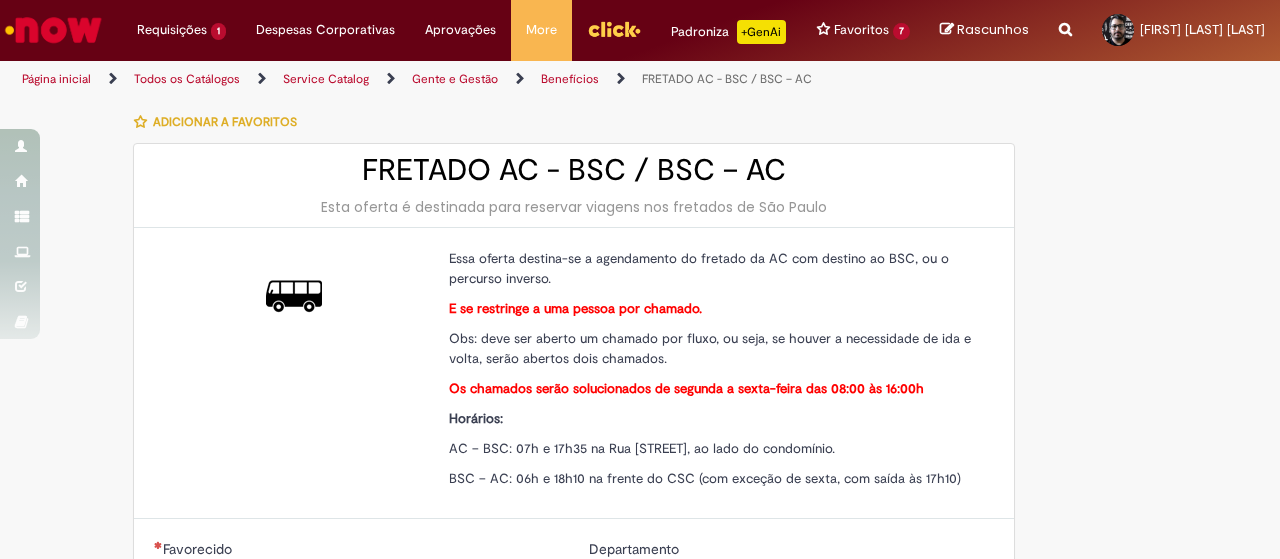 type on "**********" 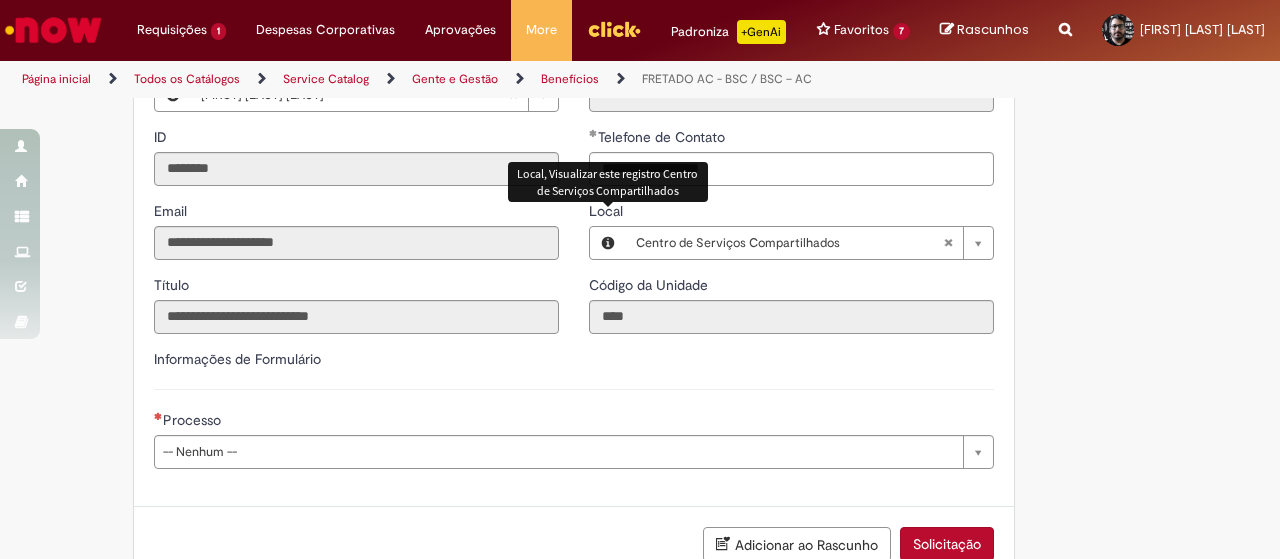 scroll, scrollTop: 500, scrollLeft: 0, axis: vertical 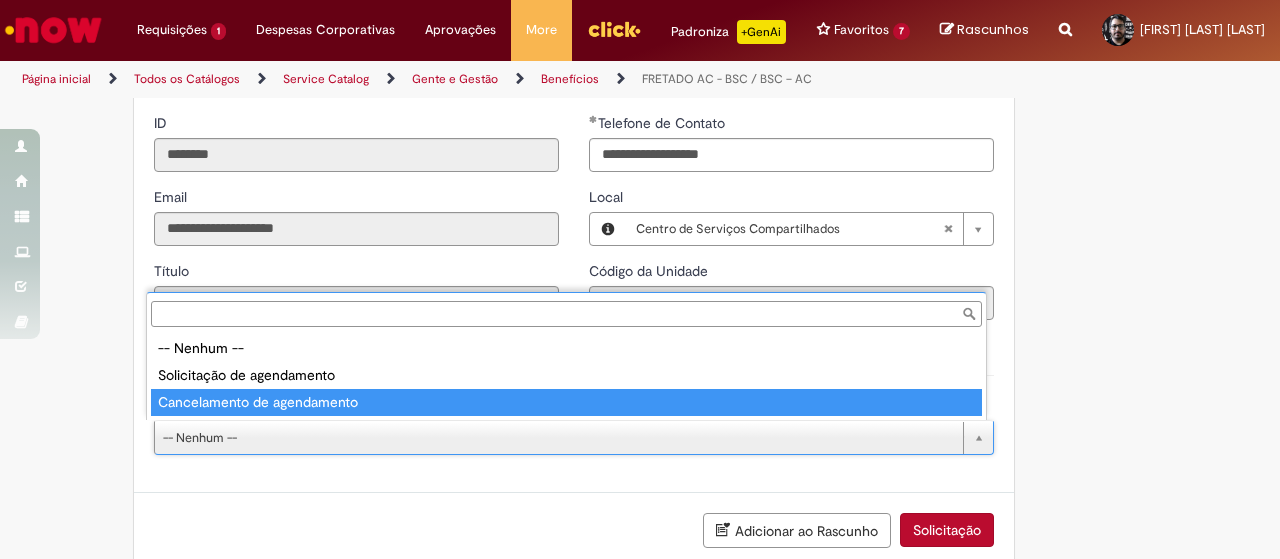 type on "**********" 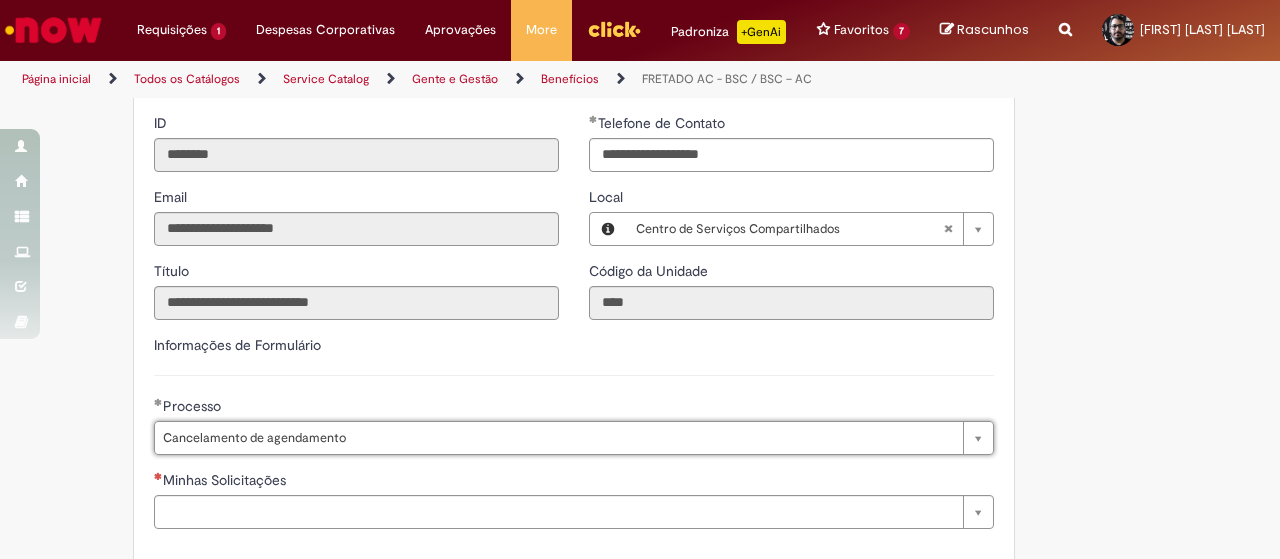 scroll, scrollTop: 688, scrollLeft: 0, axis: vertical 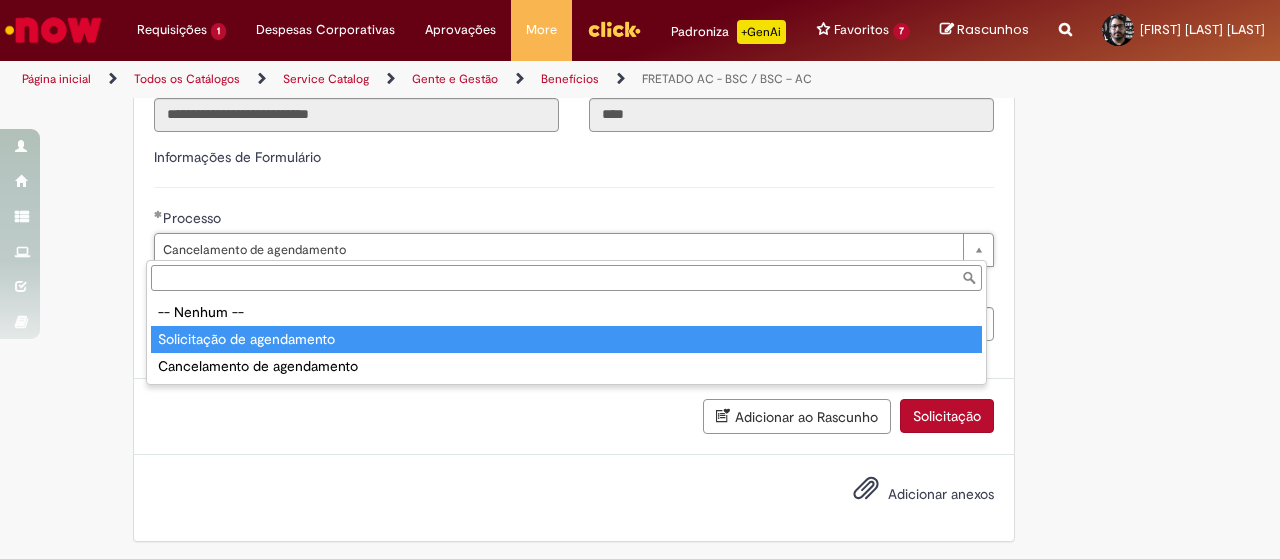 type on "**********" 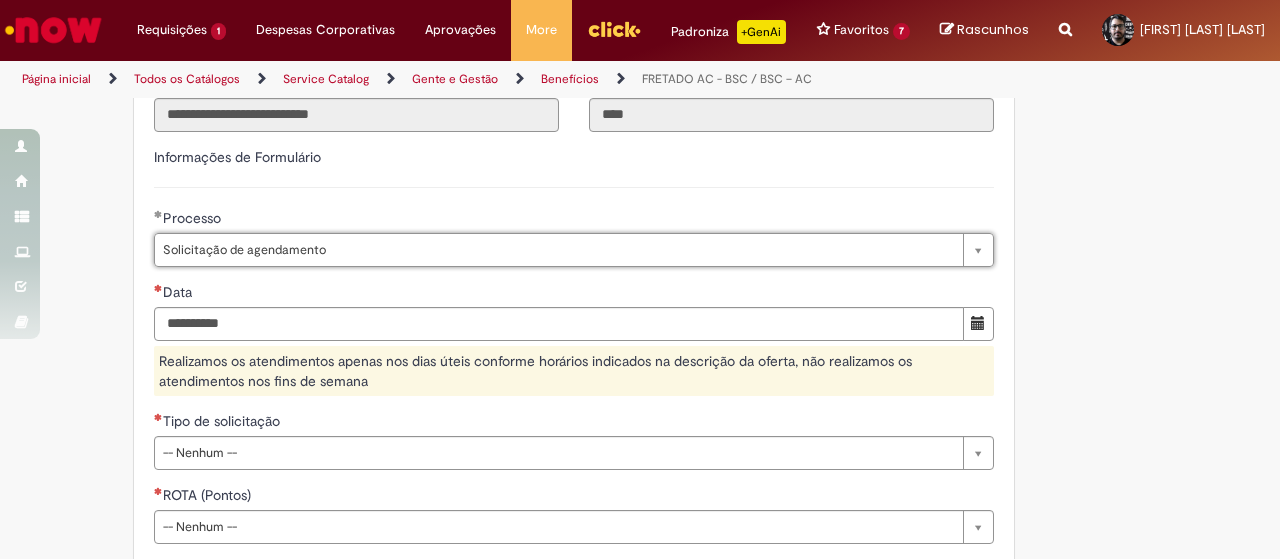 scroll, scrollTop: 0, scrollLeft: 176, axis: horizontal 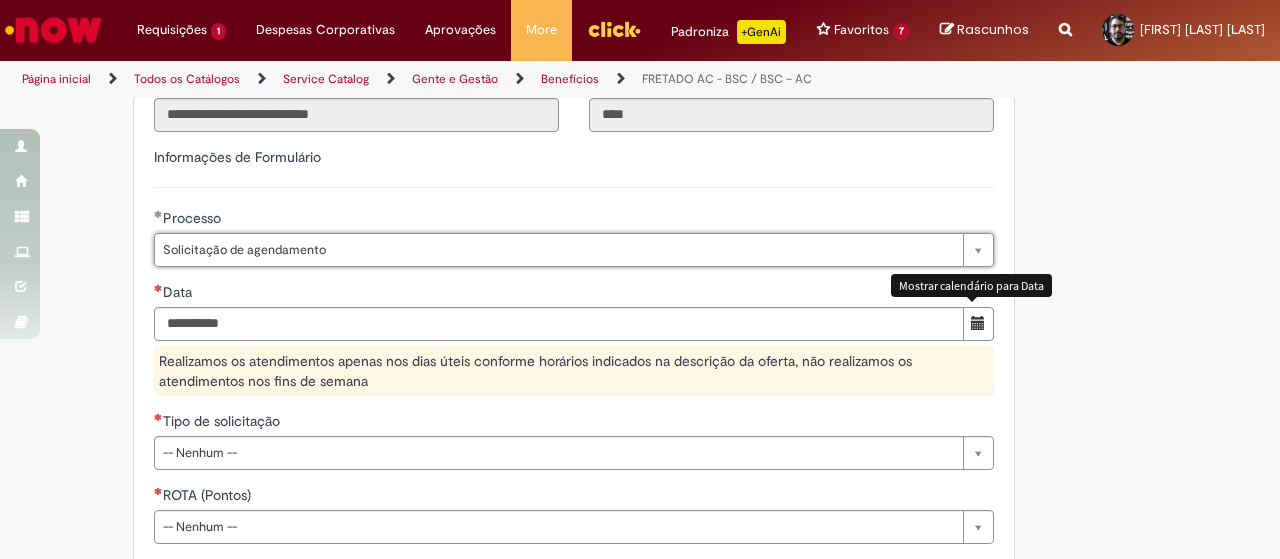 click at bounding box center (978, 324) 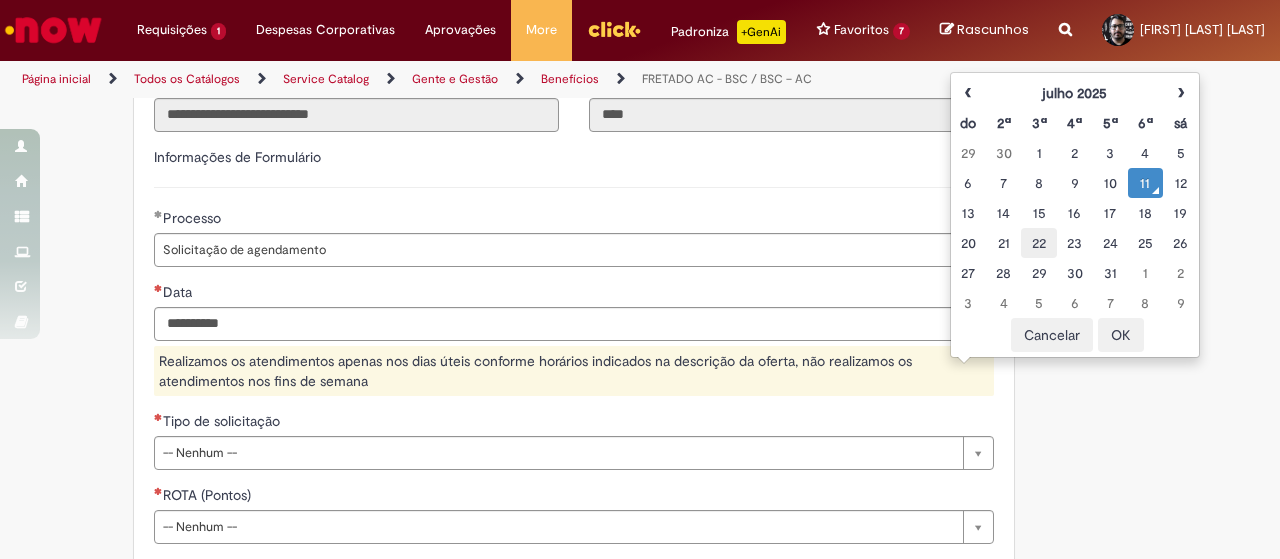 click on "22" at bounding box center [1038, 243] 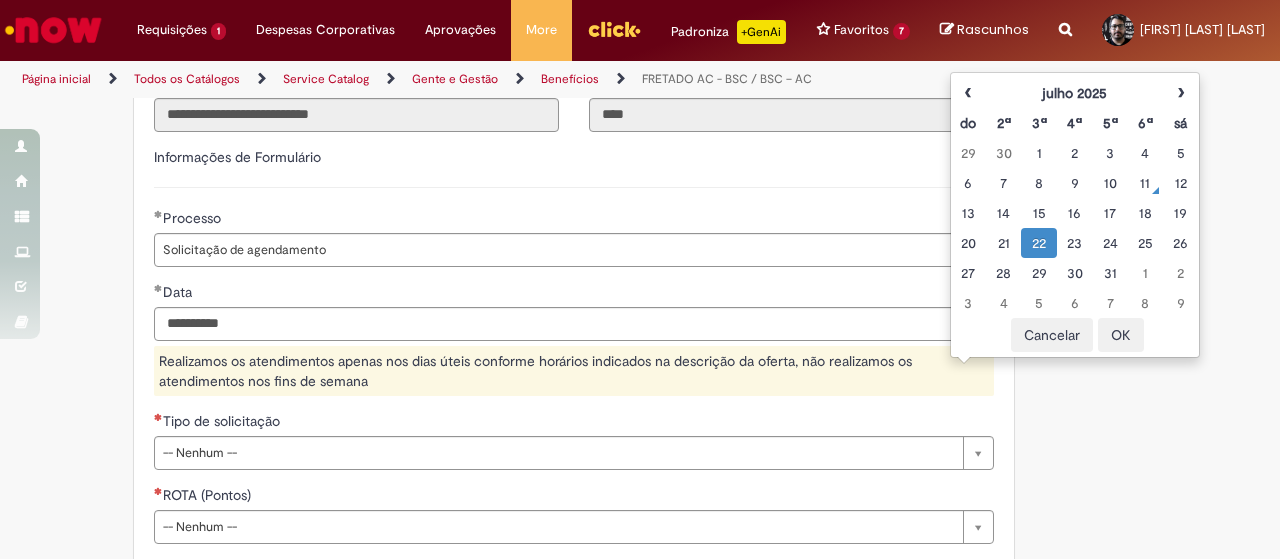 click on "OK" at bounding box center [1121, 335] 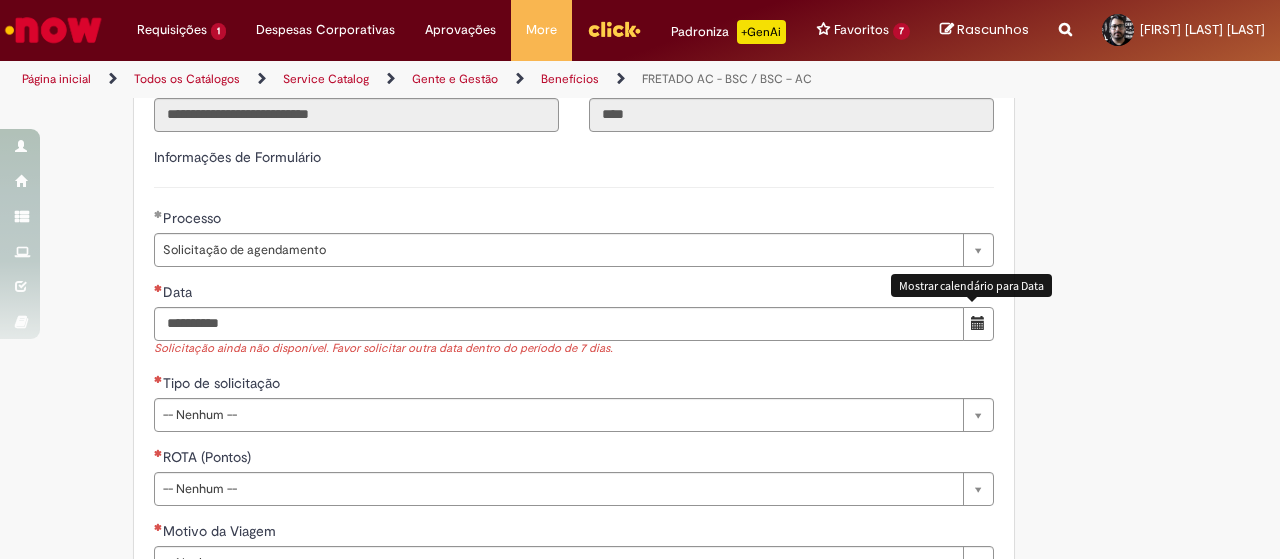 click at bounding box center (978, 324) 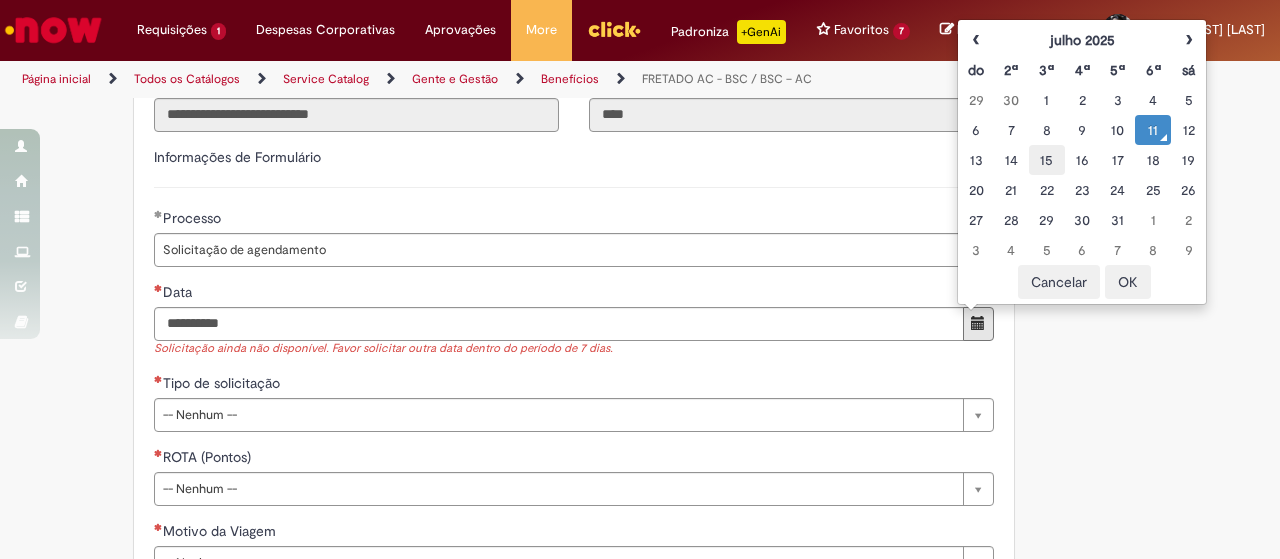 click on "15" at bounding box center [1046, 160] 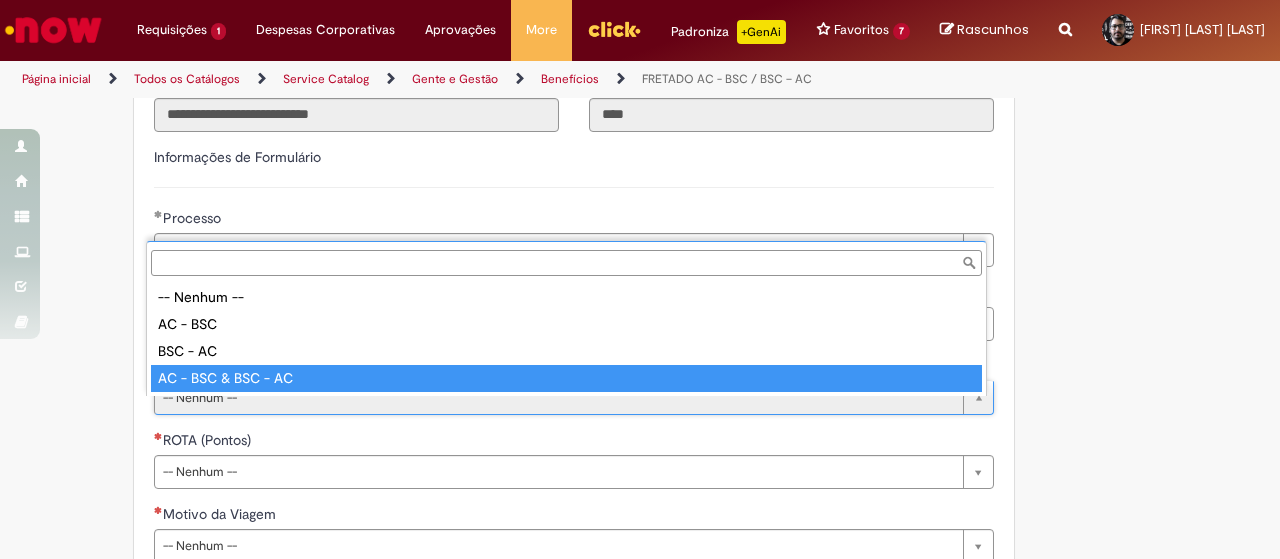 type on "**********" 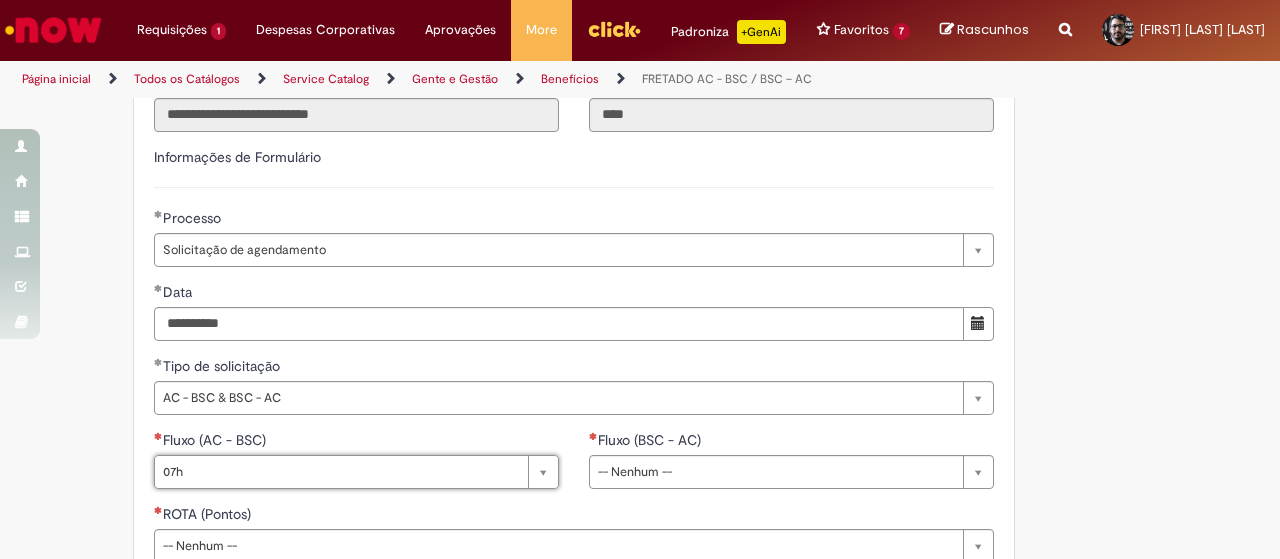 type on "***" 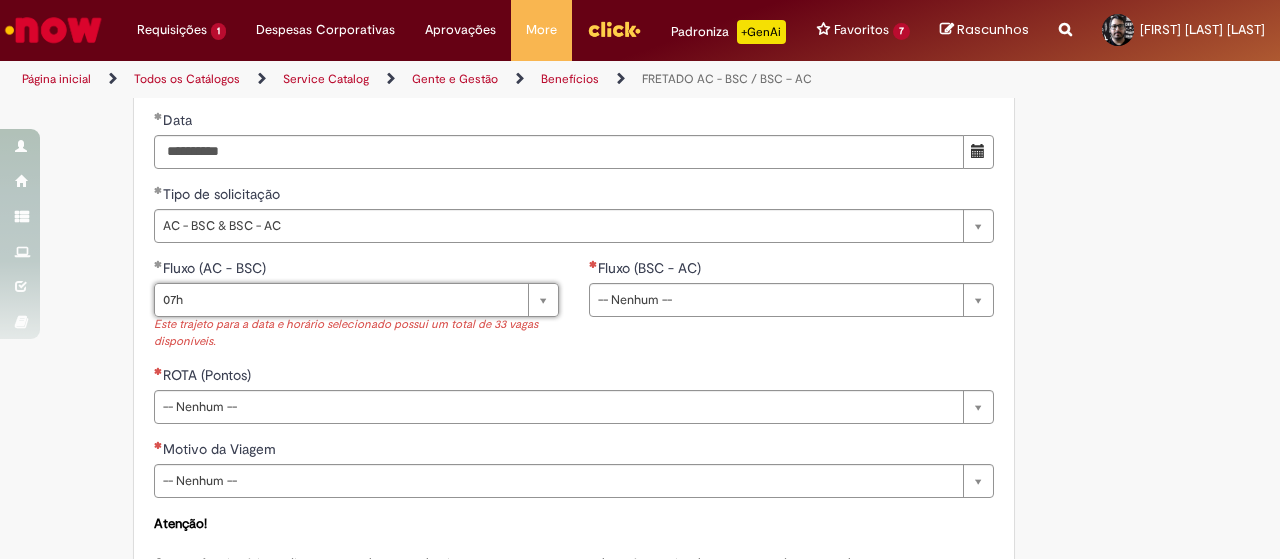 scroll, scrollTop: 860, scrollLeft: 0, axis: vertical 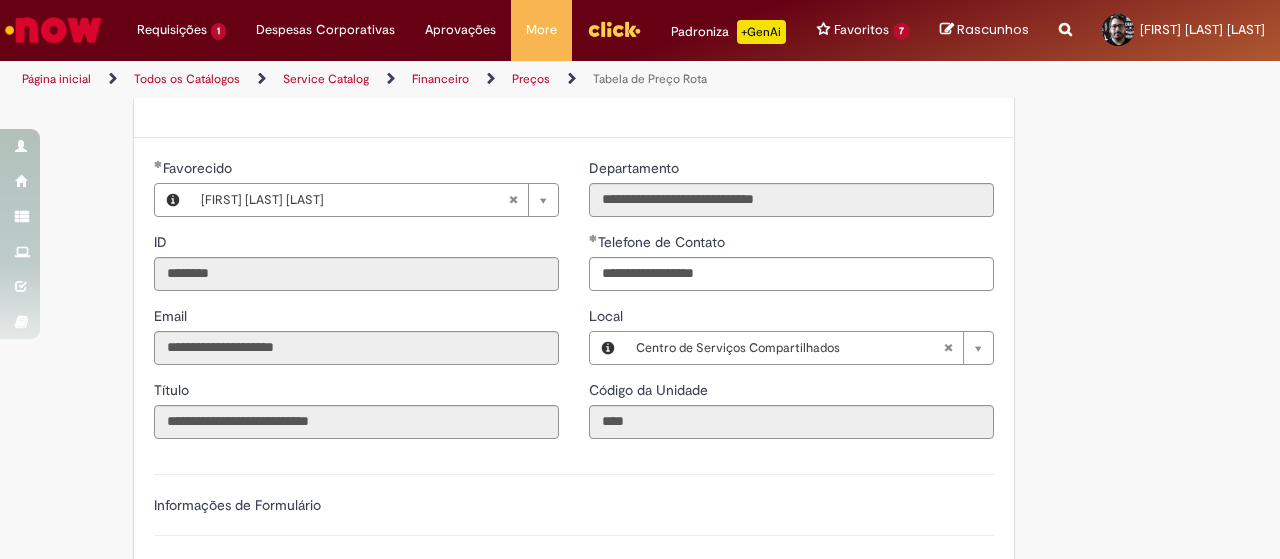 type on "**********" 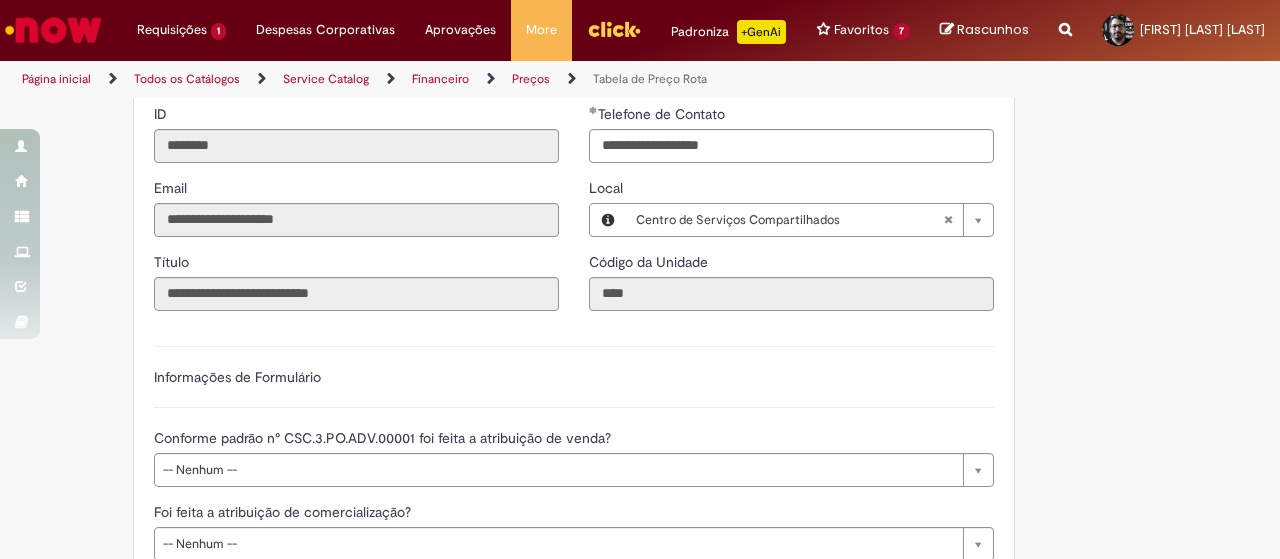 scroll, scrollTop: 507, scrollLeft: 0, axis: vertical 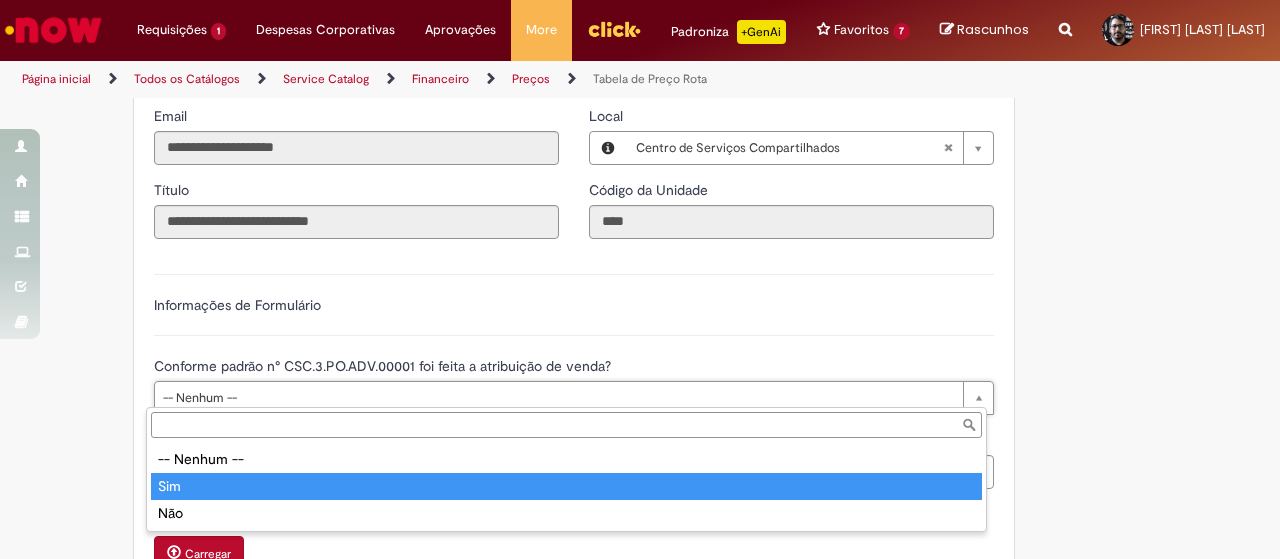 type on "***" 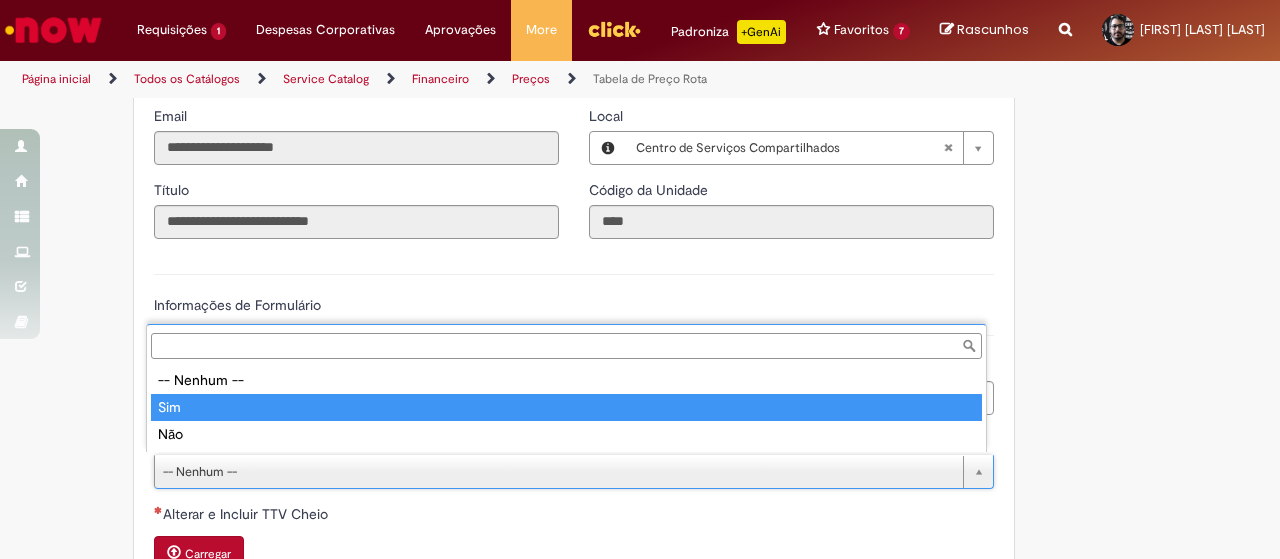 type on "***" 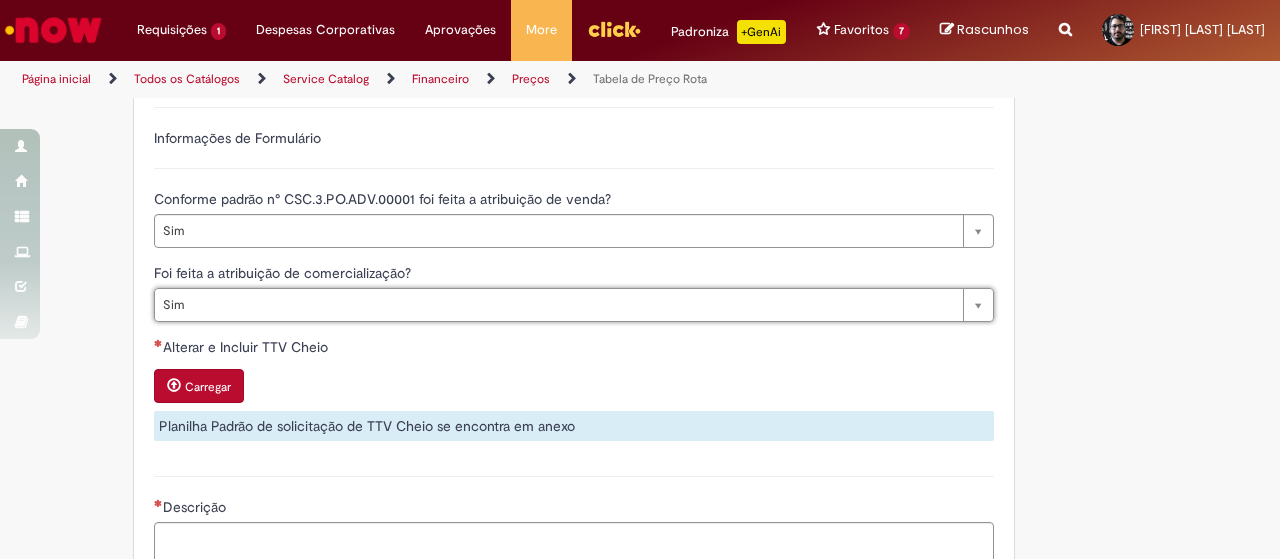 scroll, scrollTop: 707, scrollLeft: 0, axis: vertical 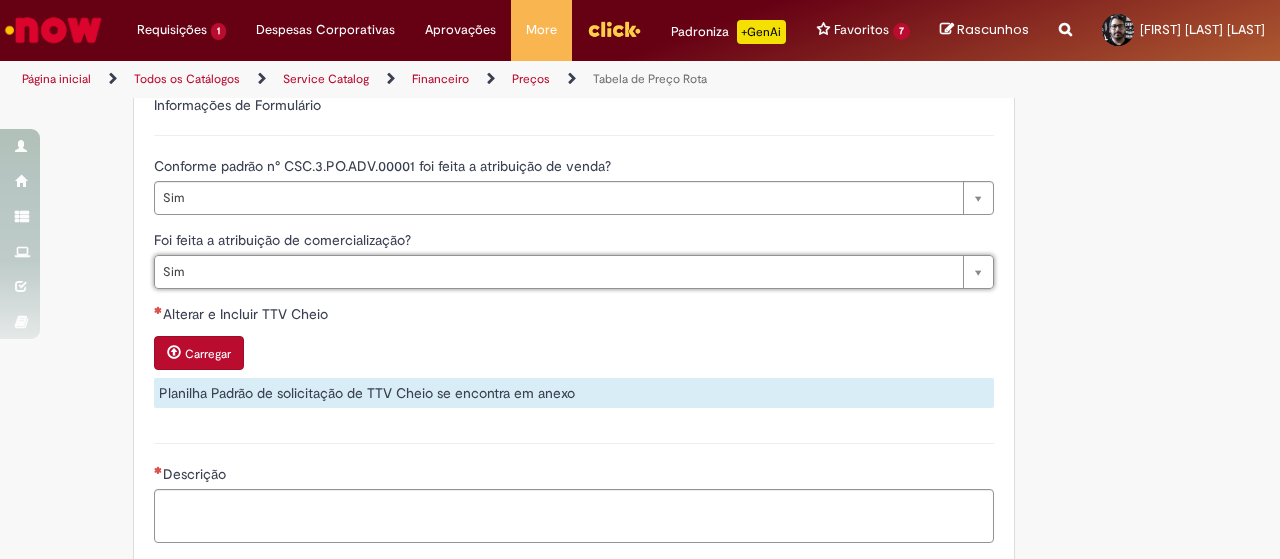 click on "Carregar" at bounding box center (199, 353) 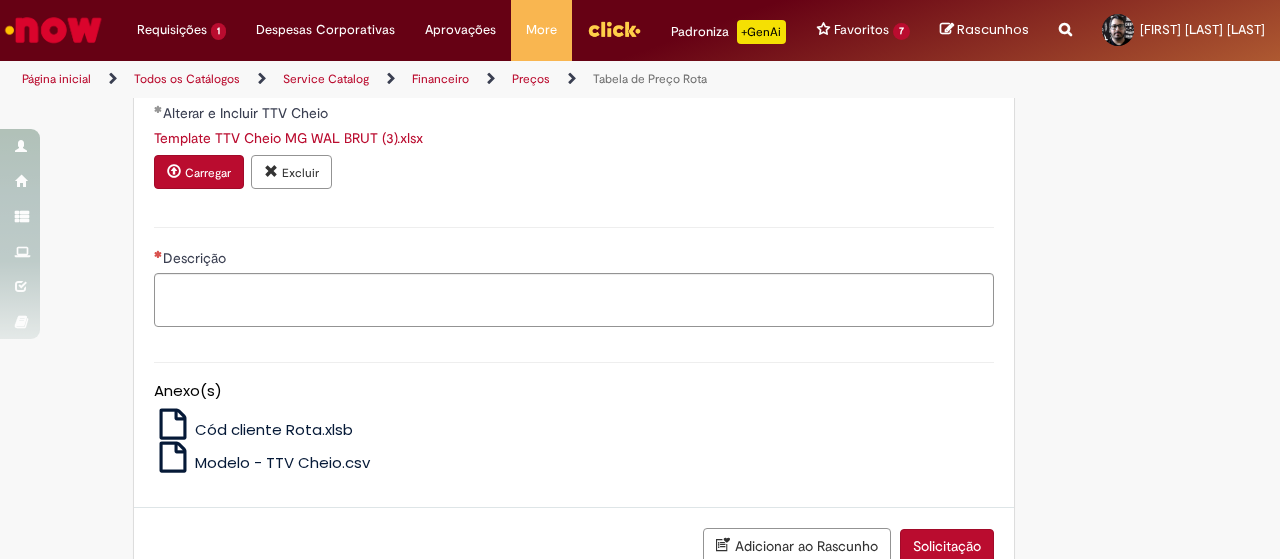 scroll, scrollTop: 1035, scrollLeft: 0, axis: vertical 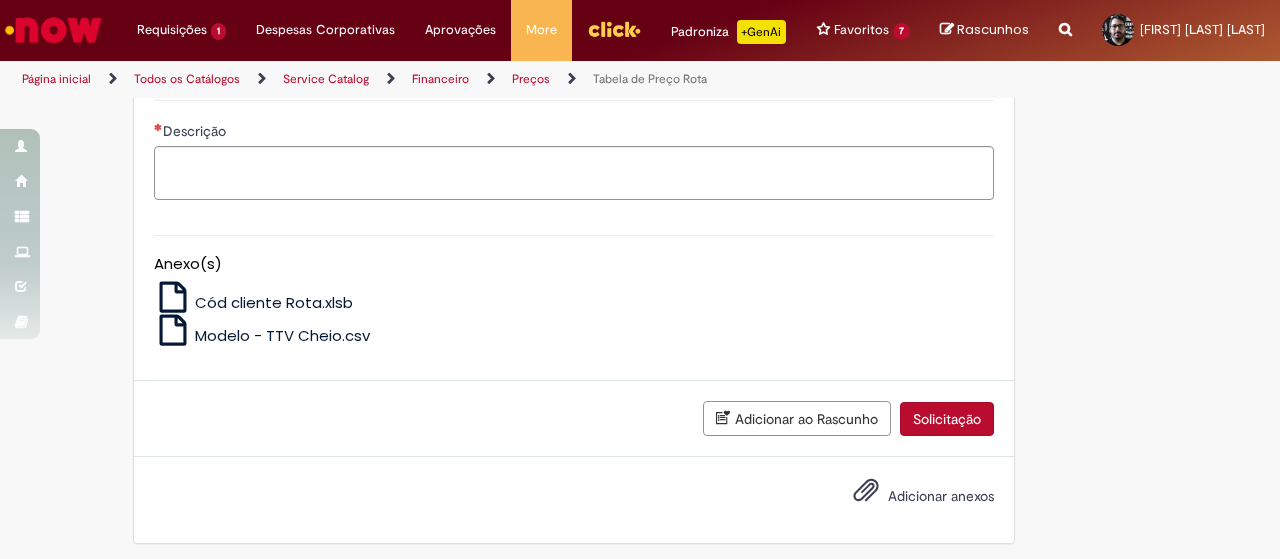 click on "Adicionar anexos" at bounding box center [941, 496] 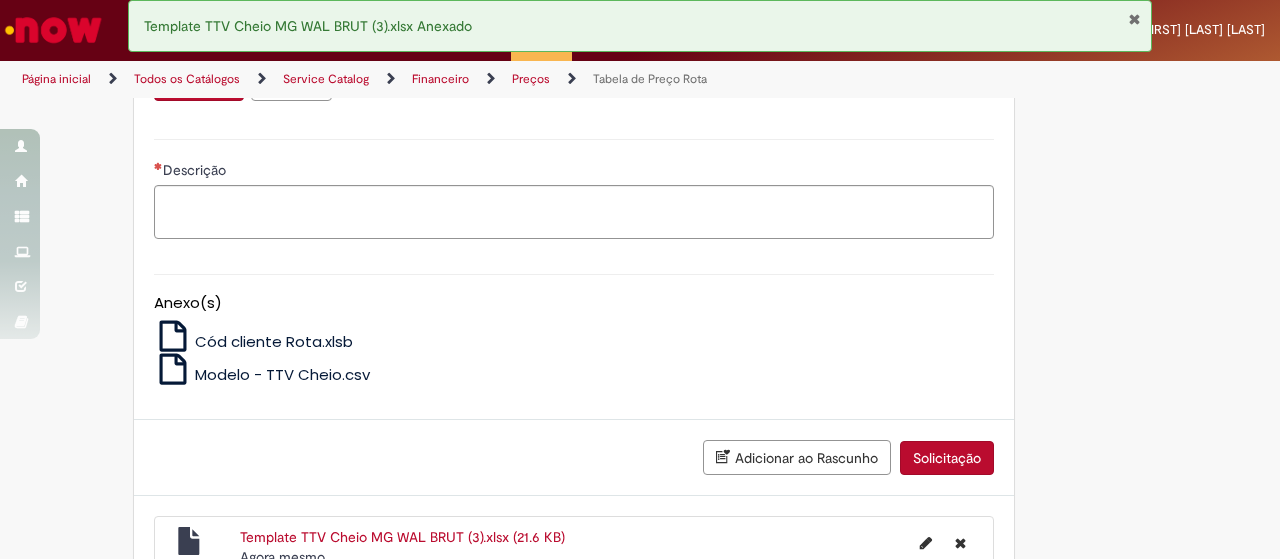 scroll, scrollTop: 935, scrollLeft: 0, axis: vertical 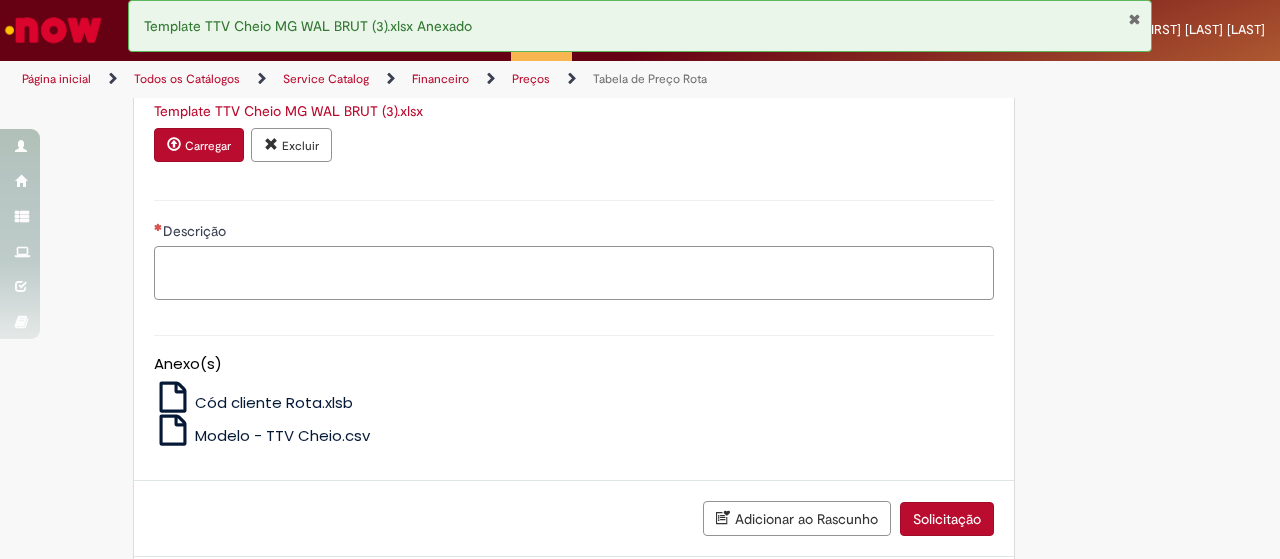 click on "Descrição" at bounding box center [574, 272] 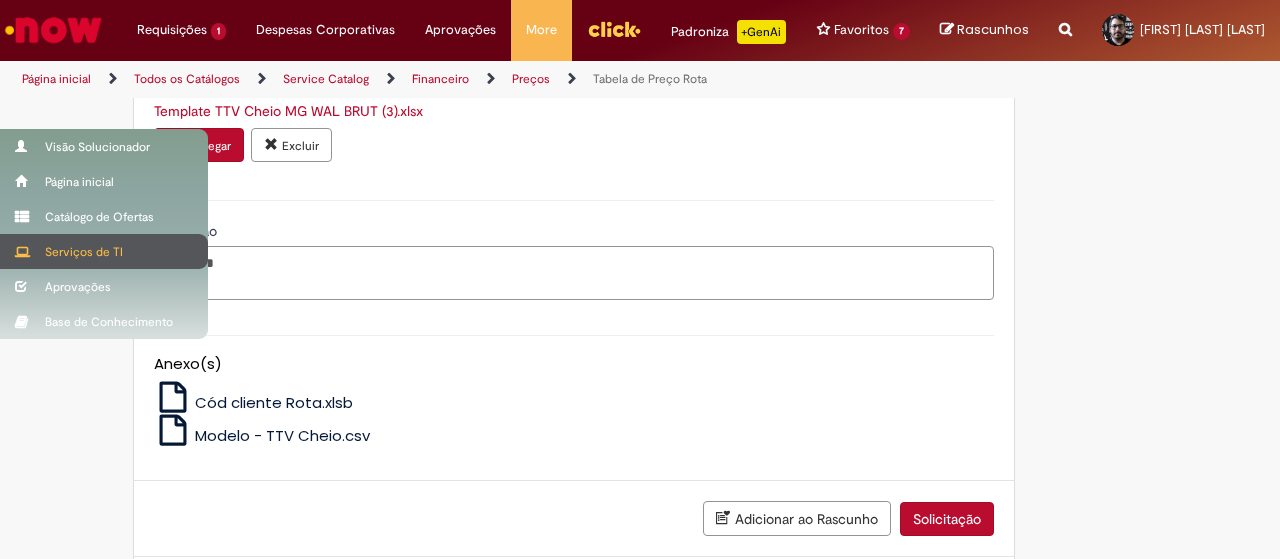 drag, startPoint x: 370, startPoint y: 283, endPoint x: 40, endPoint y: 242, distance: 332.5372 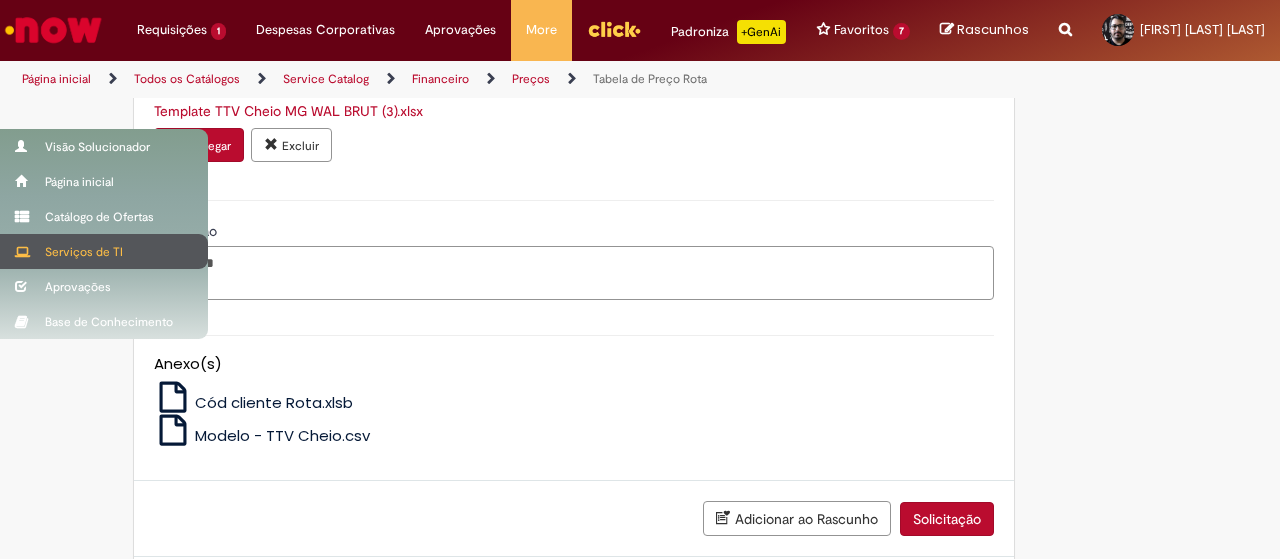 click on "Pular para o conteúdo da página
Requisições   1
Exibir Todas as Solicitações
Tabela de Preço Revenda - Revendas Novas
um dia atrás um dia atrás  R[NUMBER]
Requisições   1
Exibir Todas as Solicitações
Tabela de Preço Revenda - Revendas Novas
um dia atrás um dia atrás  R[NUMBER]
Despesas Corporativas
Minhas Despesas
Solicitar Adiantamento de Viagem
Solicitar Reembolso
Despesas Corporativas
Minhas Despesas
Solicitar Adiantamento de Viagem
Solicitar Reembolso
Aprovações
Exibir todas as aprovações
Aprovações
Exibir todas as aprovações
More
Minhas Pastas" at bounding box center (640, 279) 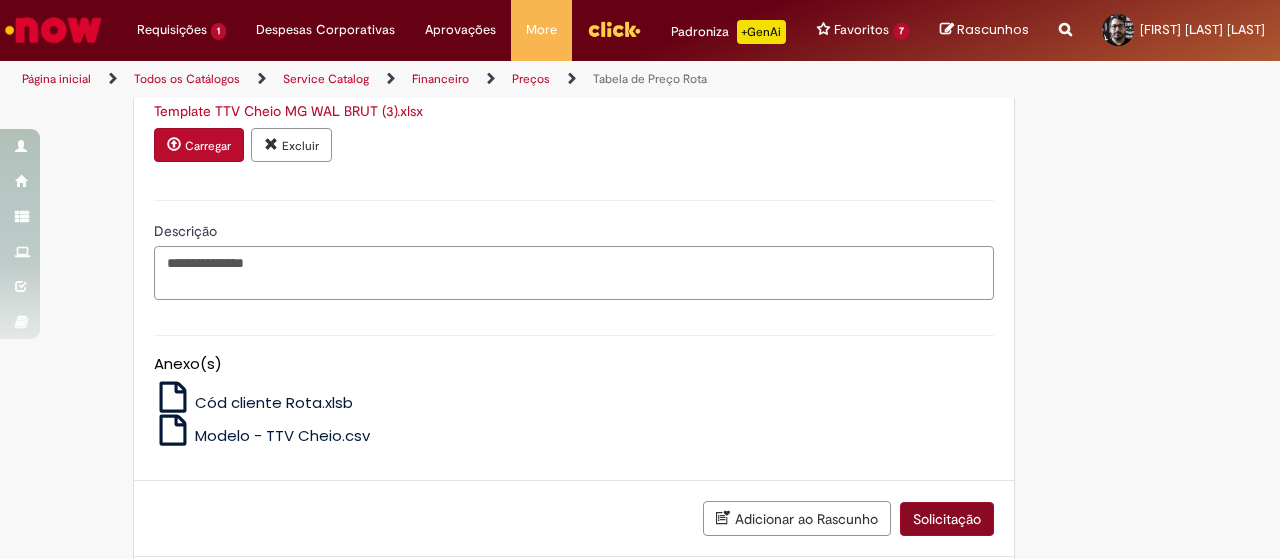 type on "**********" 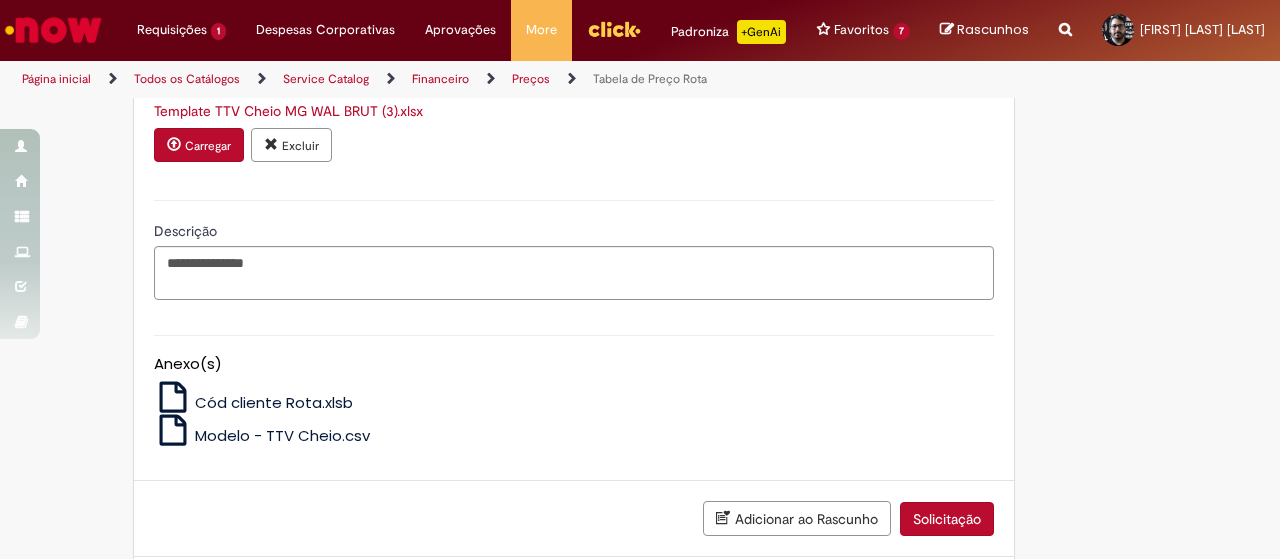 click on "Solicitação" at bounding box center [947, 519] 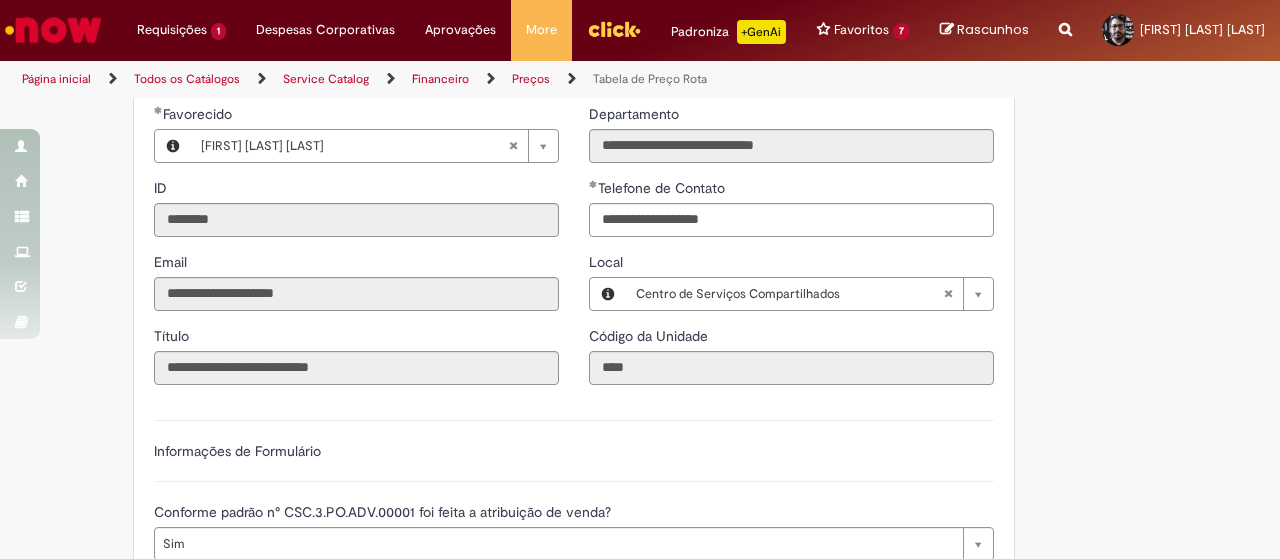 scroll, scrollTop: 0, scrollLeft: 0, axis: both 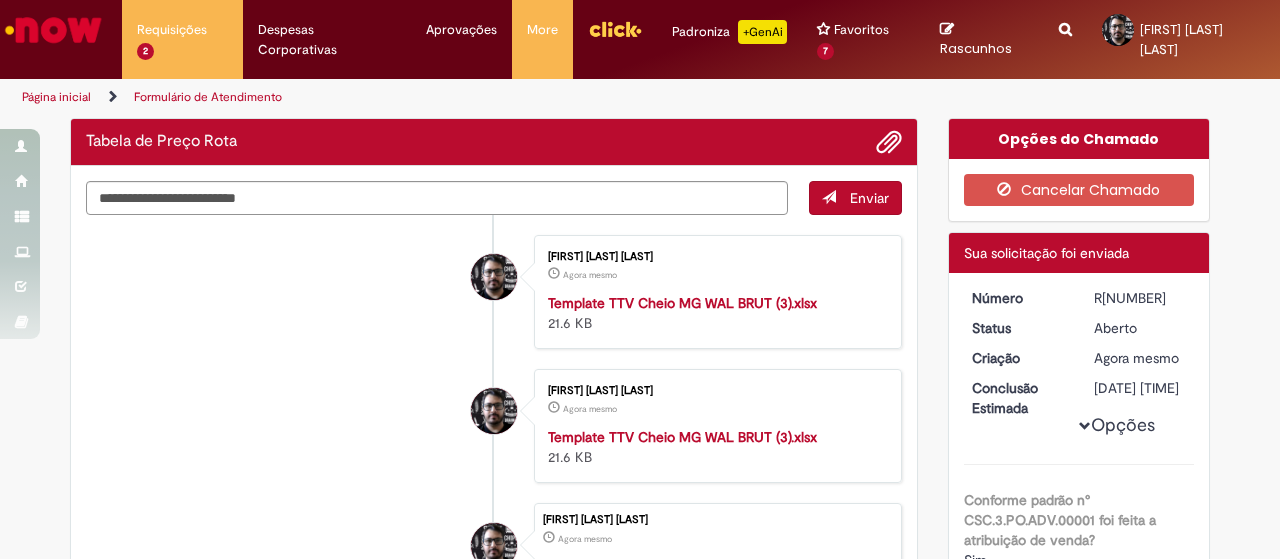 click on "Template TTV Cheio MG WAL BRUT (3).xlsx" at bounding box center [682, 303] 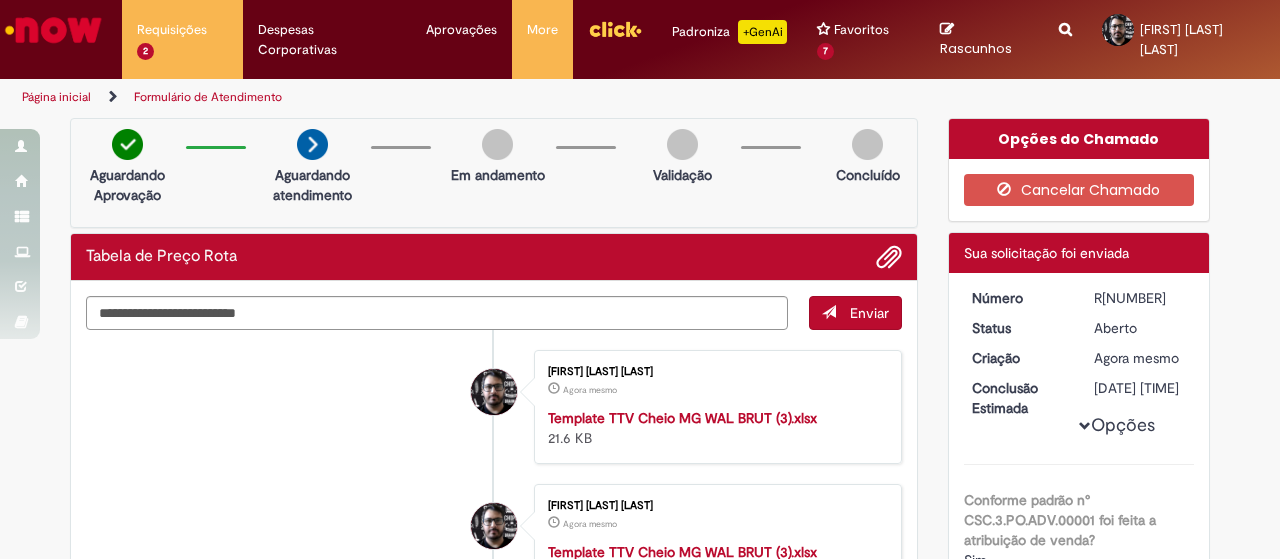 click on "R[NUMBER]" at bounding box center [1140, 298] 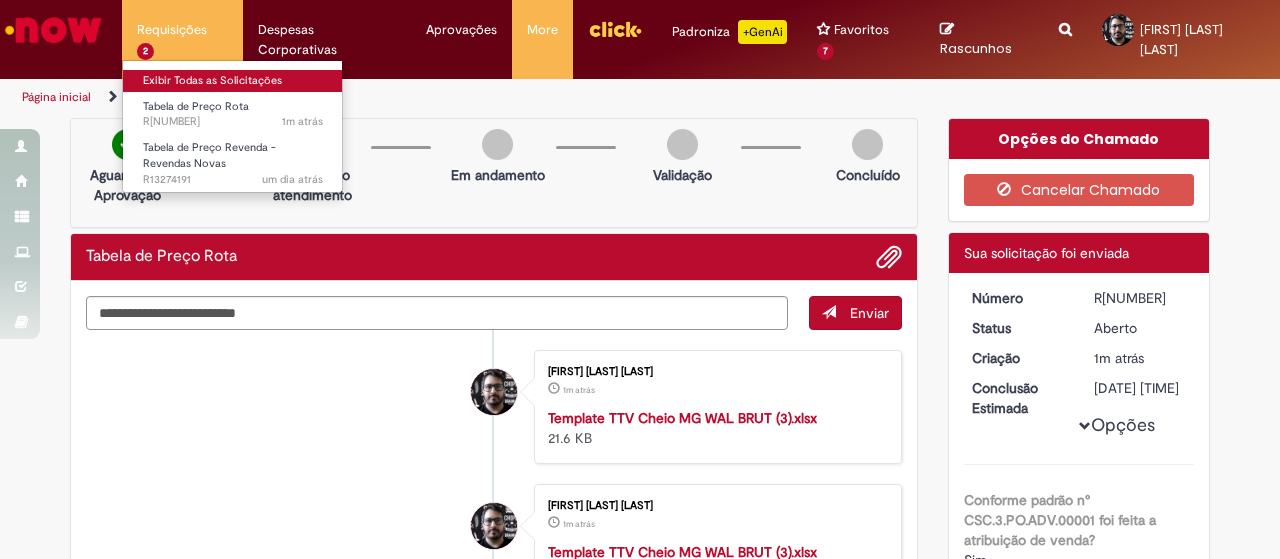 click on "Exibir Todas as Solicitações" at bounding box center [233, 81] 